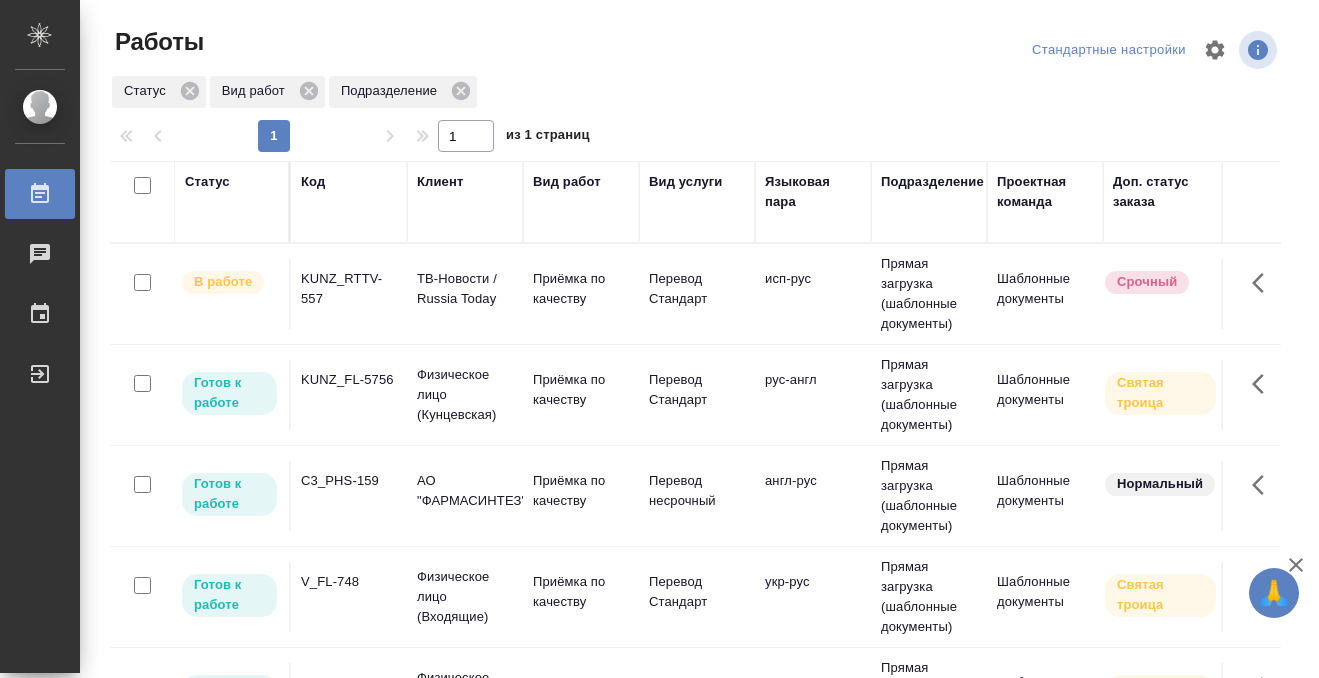 scroll, scrollTop: 0, scrollLeft: 0, axis: both 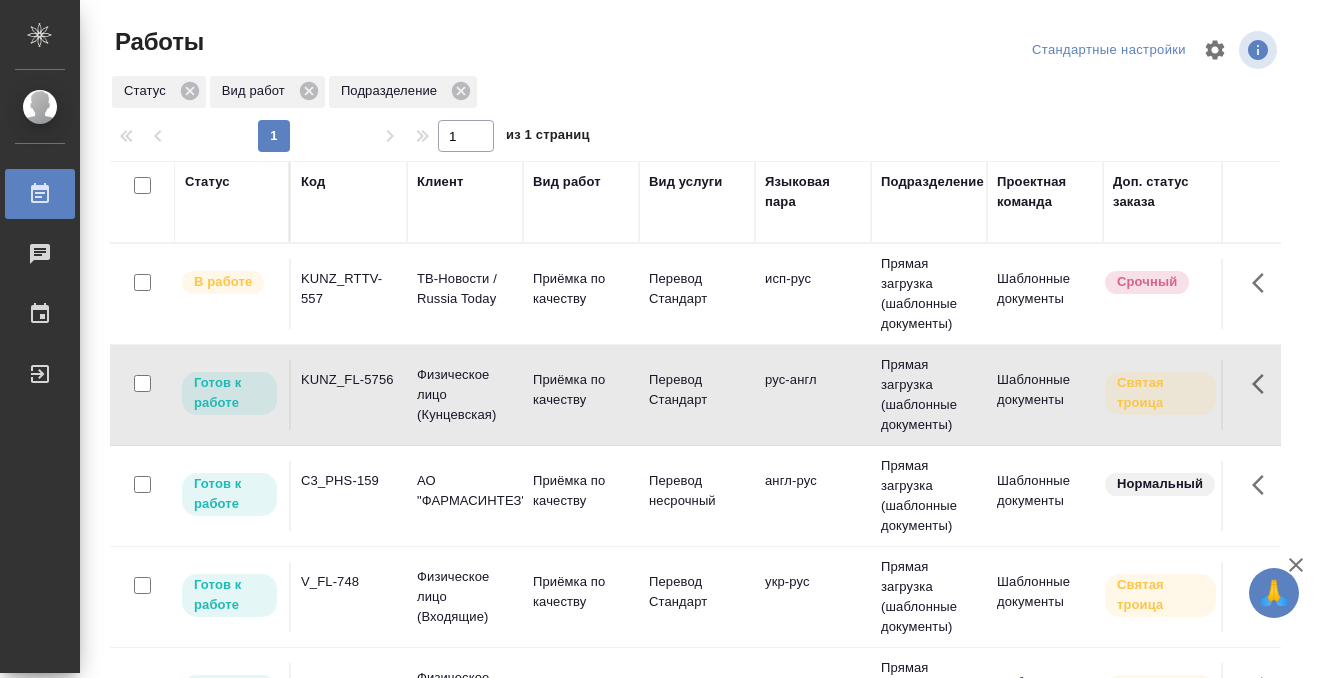click on "KUNZ_FL-5756" at bounding box center (349, 289) 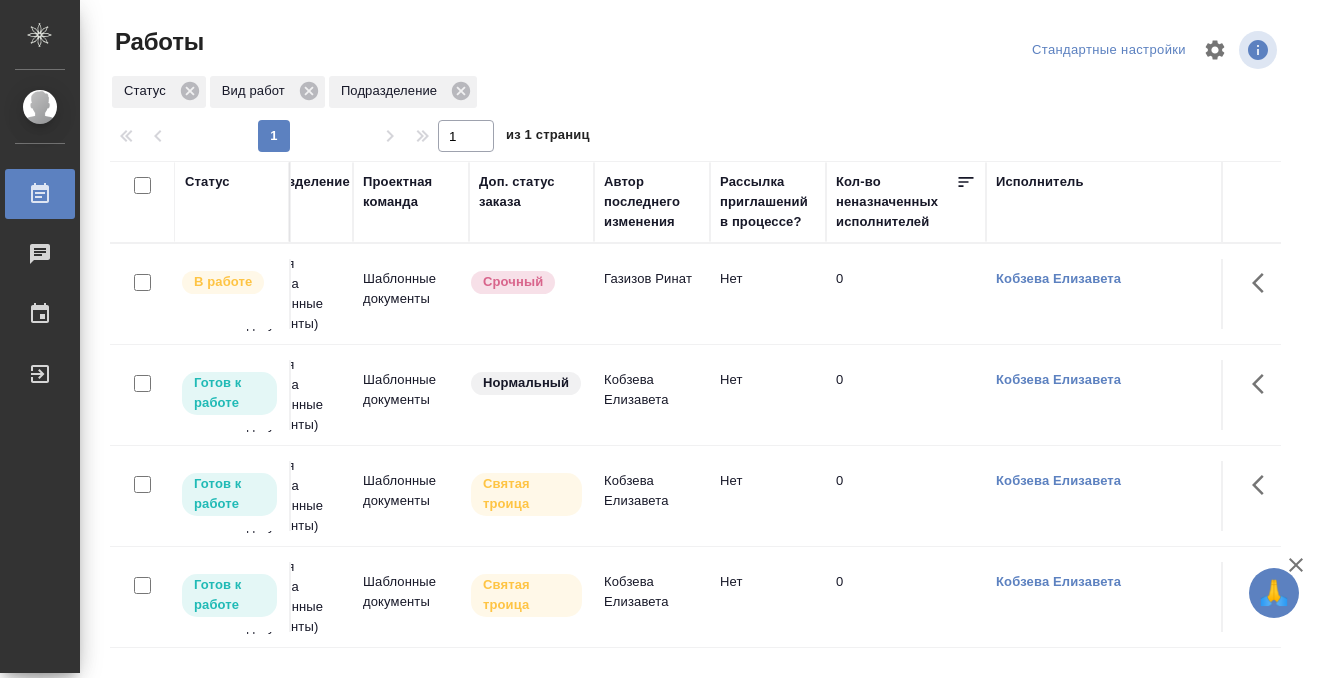 scroll, scrollTop: 0, scrollLeft: 0, axis: both 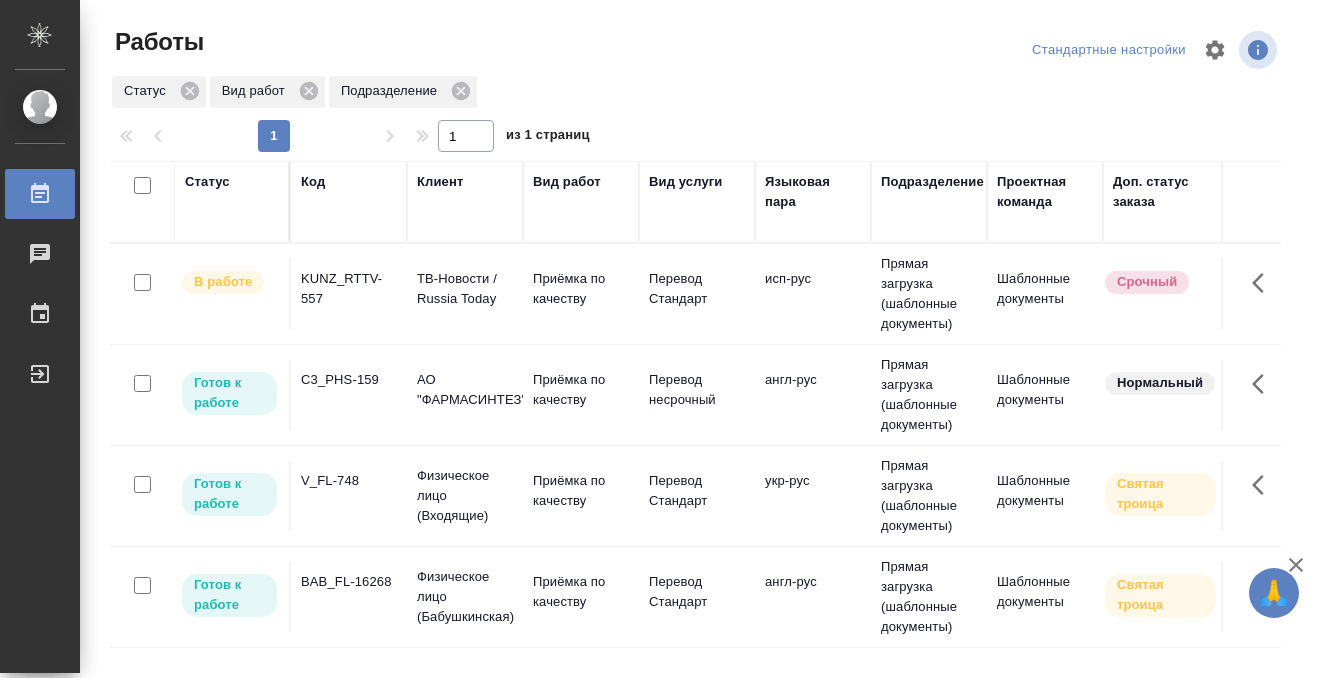 click on "Статус" at bounding box center [207, 182] 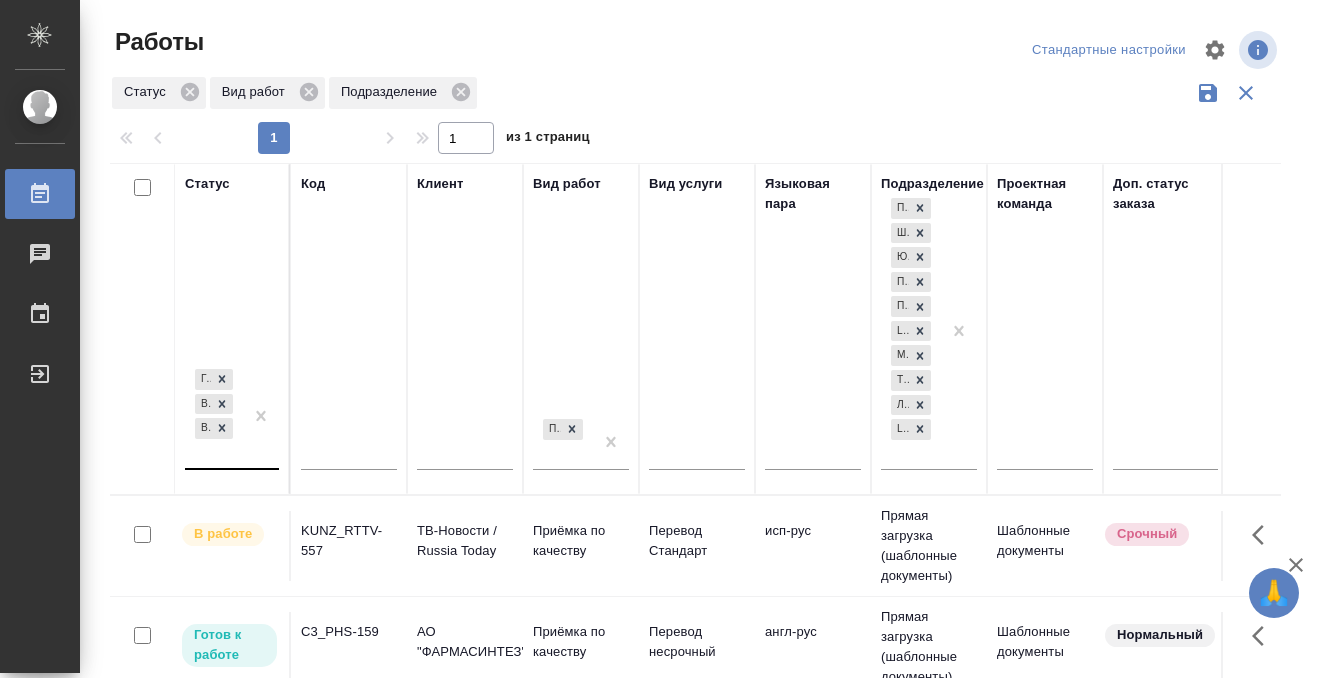 click on "Готов к работе В работе В ожидании" at bounding box center [232, 424] 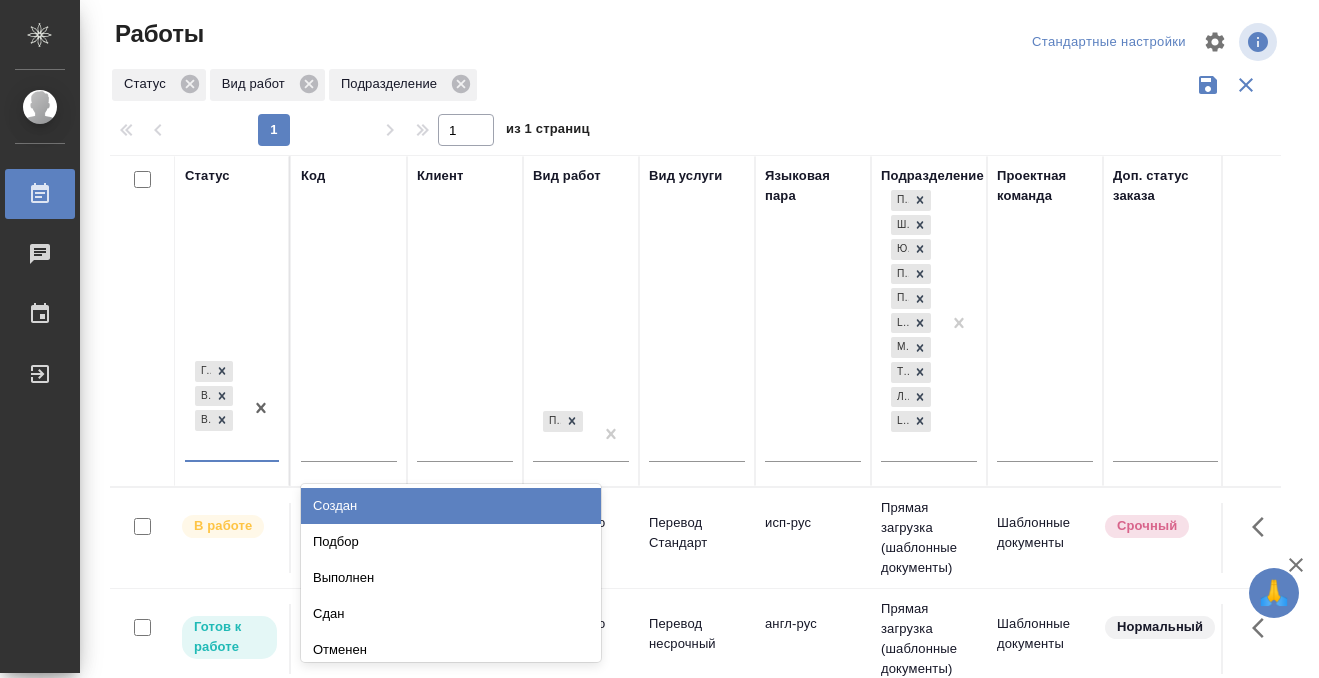scroll, scrollTop: 10, scrollLeft: 0, axis: vertical 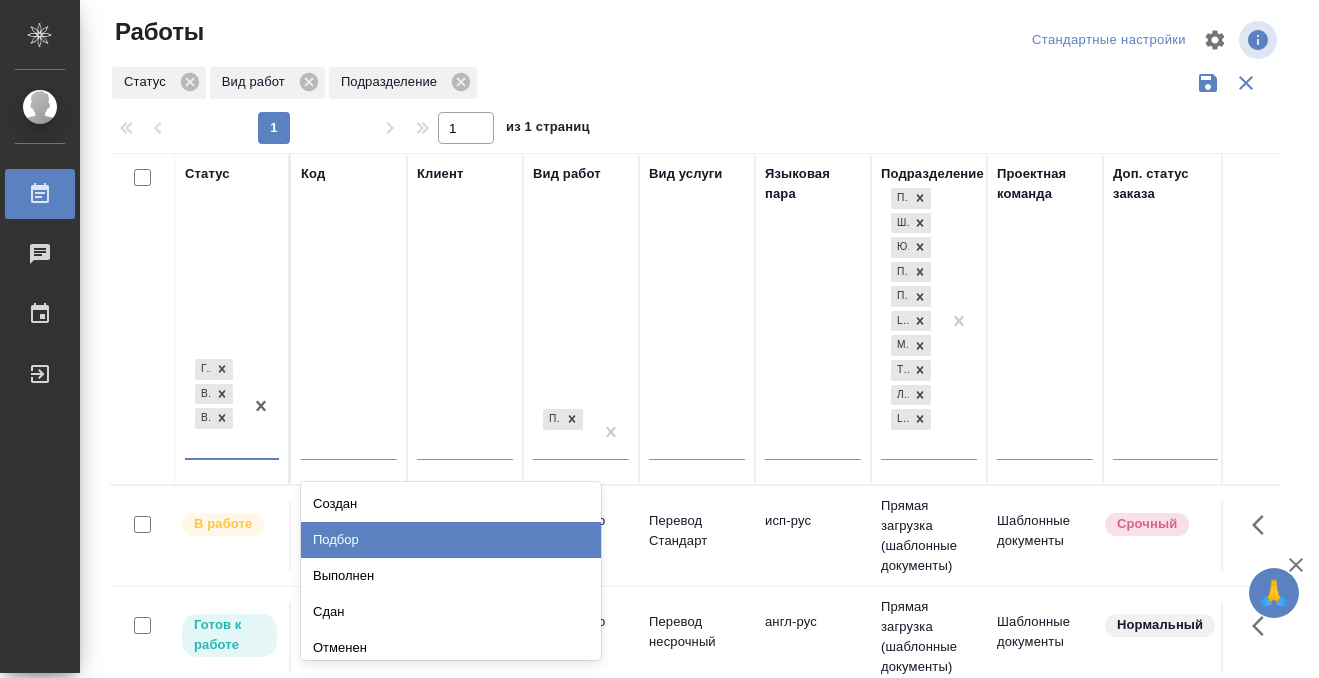 click on "Подбор" at bounding box center (451, 540) 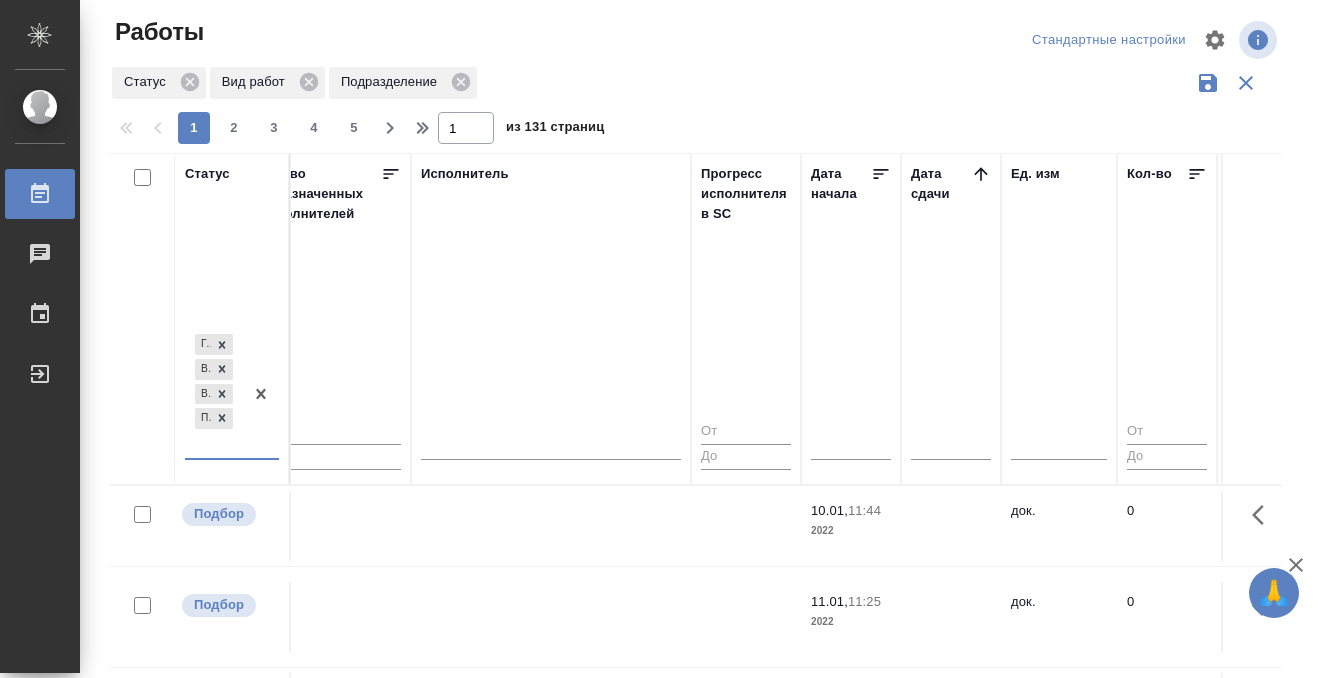 scroll, scrollTop: 0, scrollLeft: 1213, axis: horizontal 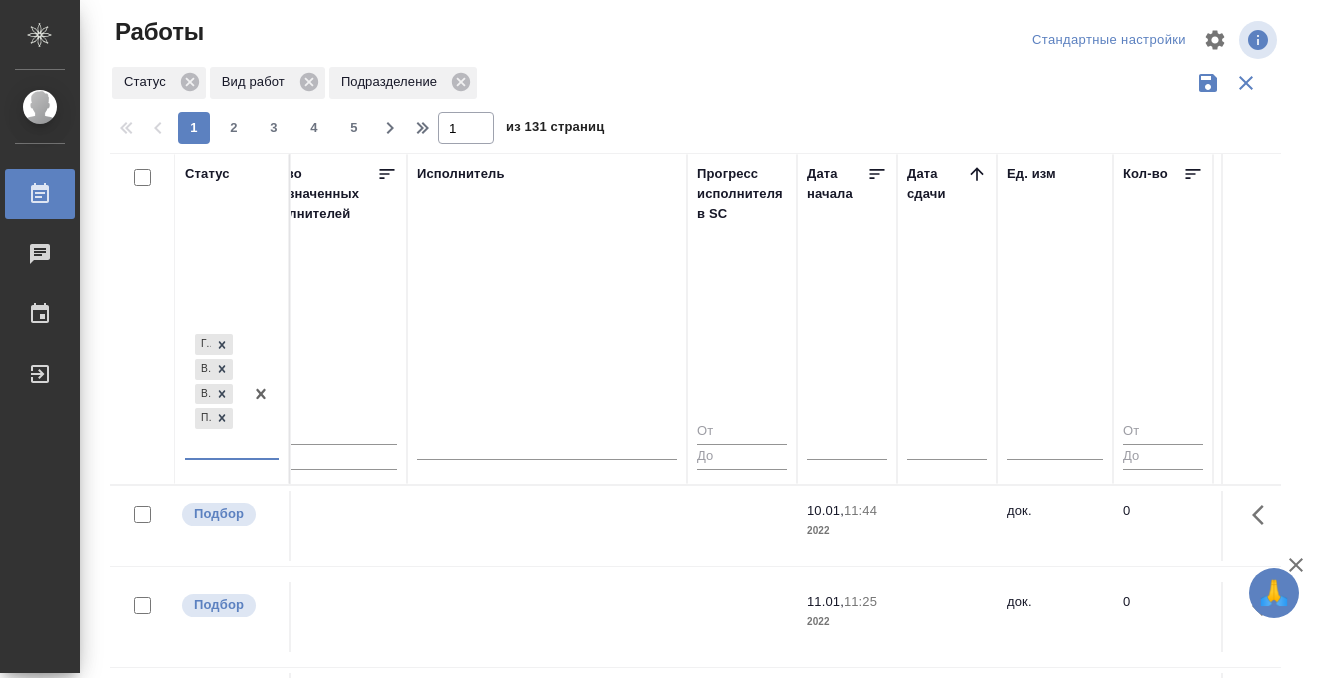 click 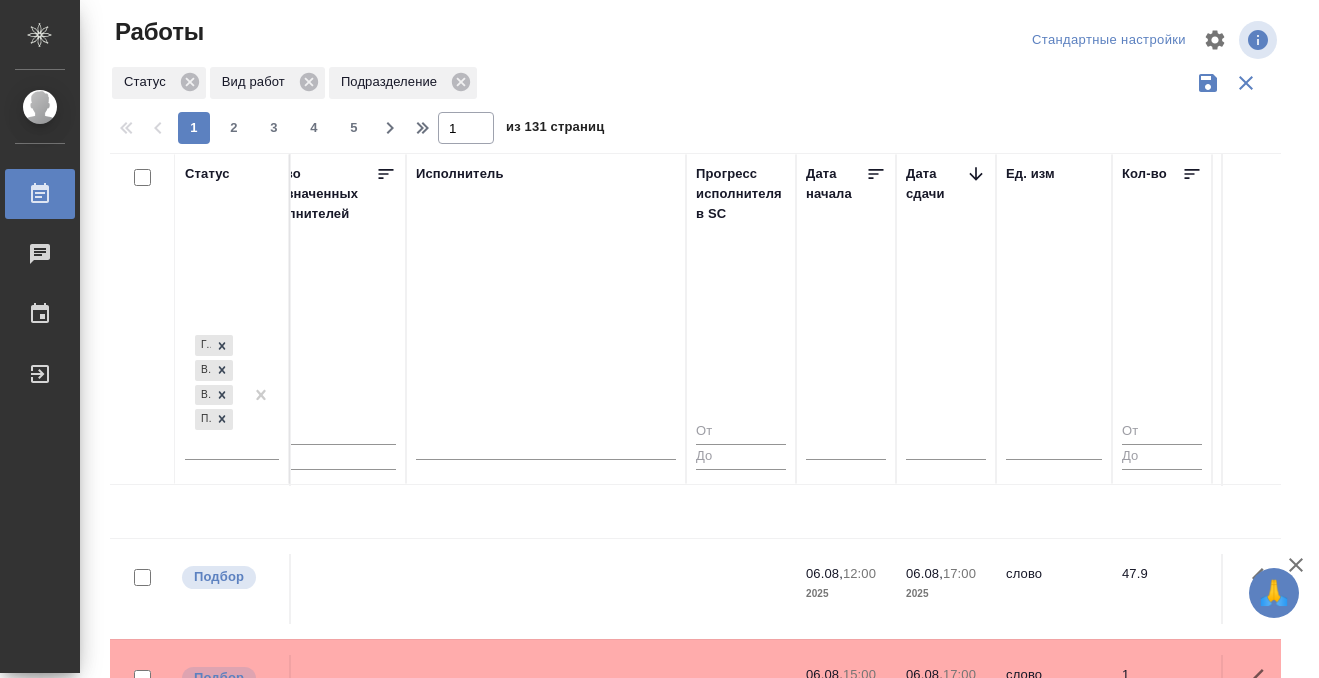 scroll, scrollTop: 631, scrollLeft: 1214, axis: both 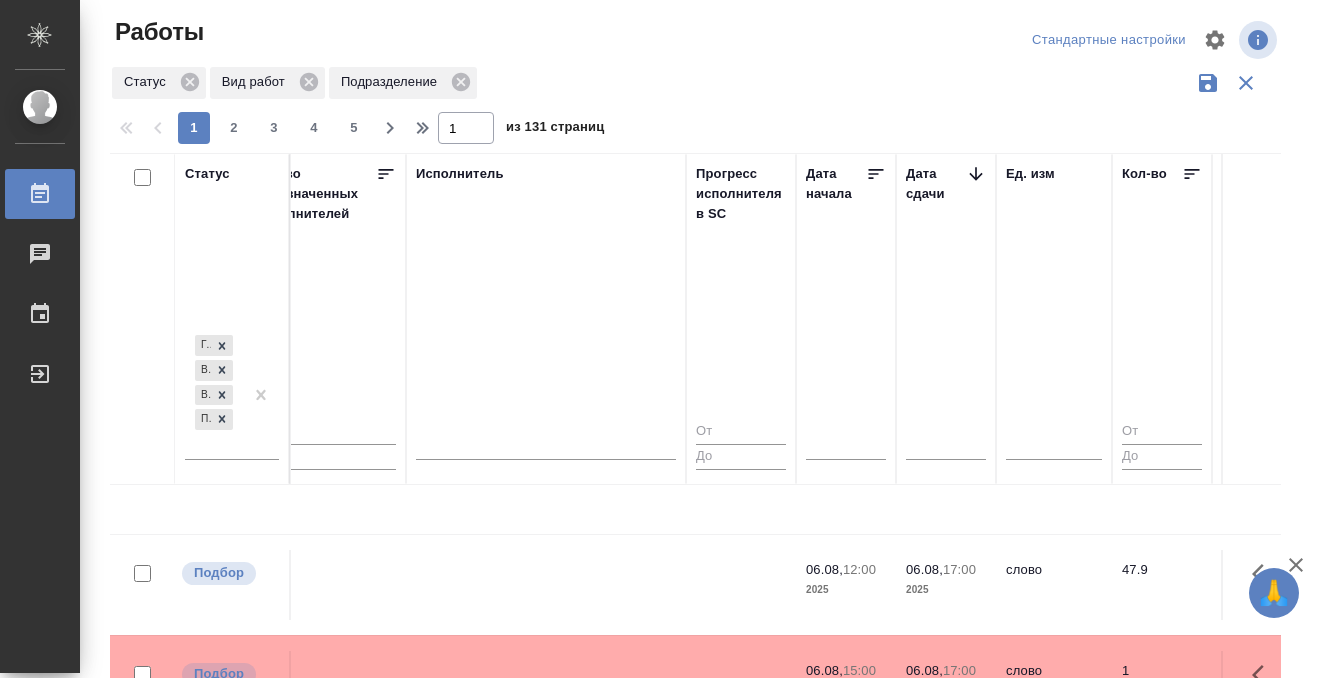 click at bounding box center (546, -95) 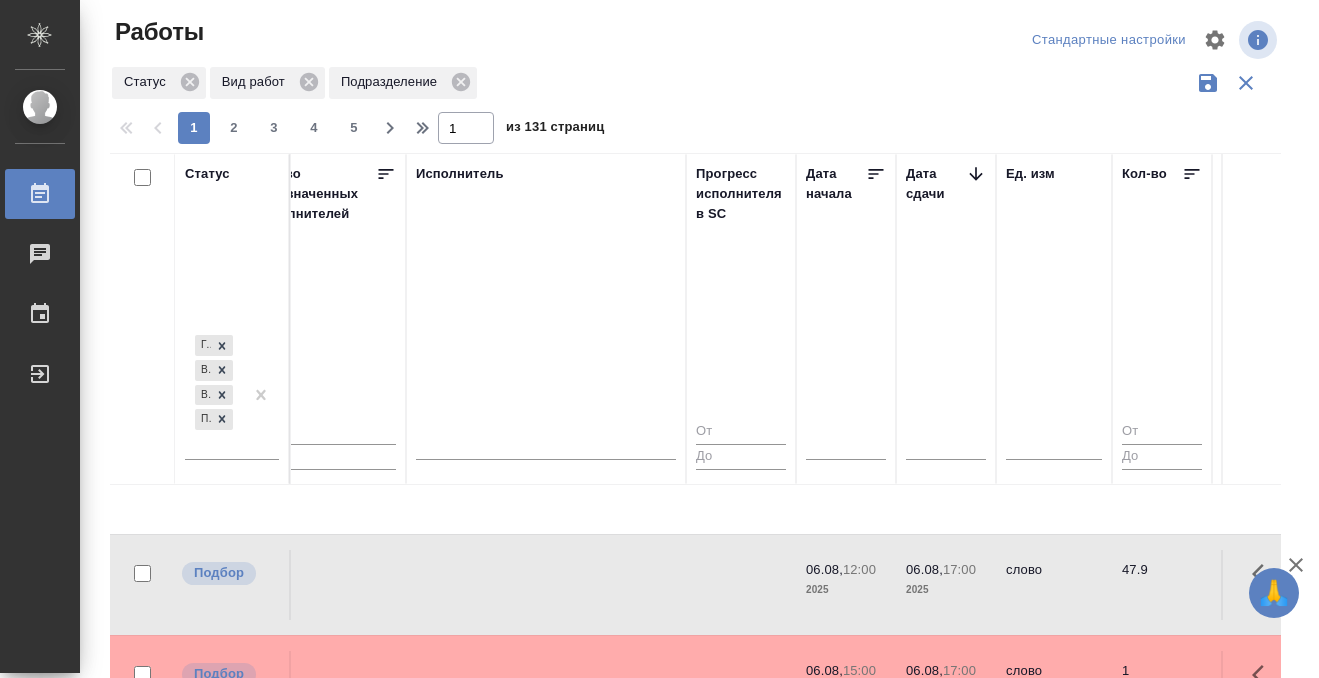 click at bounding box center [546, -95] 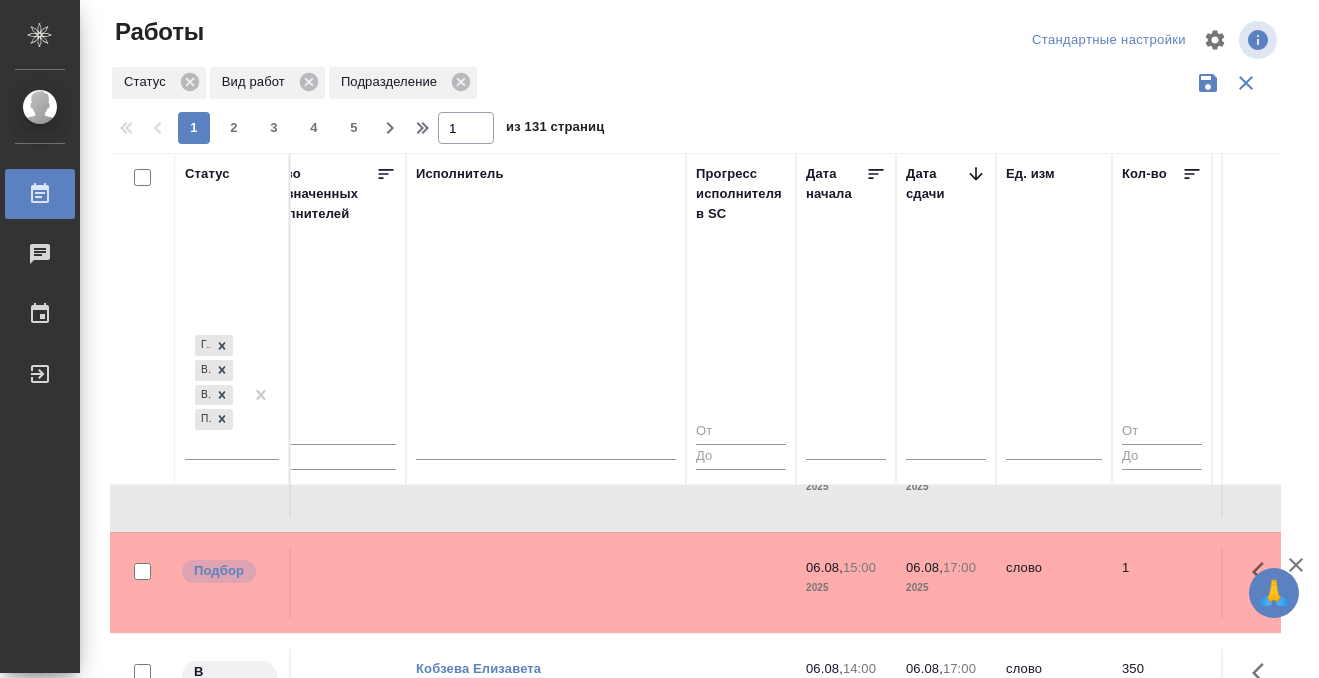 scroll, scrollTop: 738, scrollLeft: 1214, axis: both 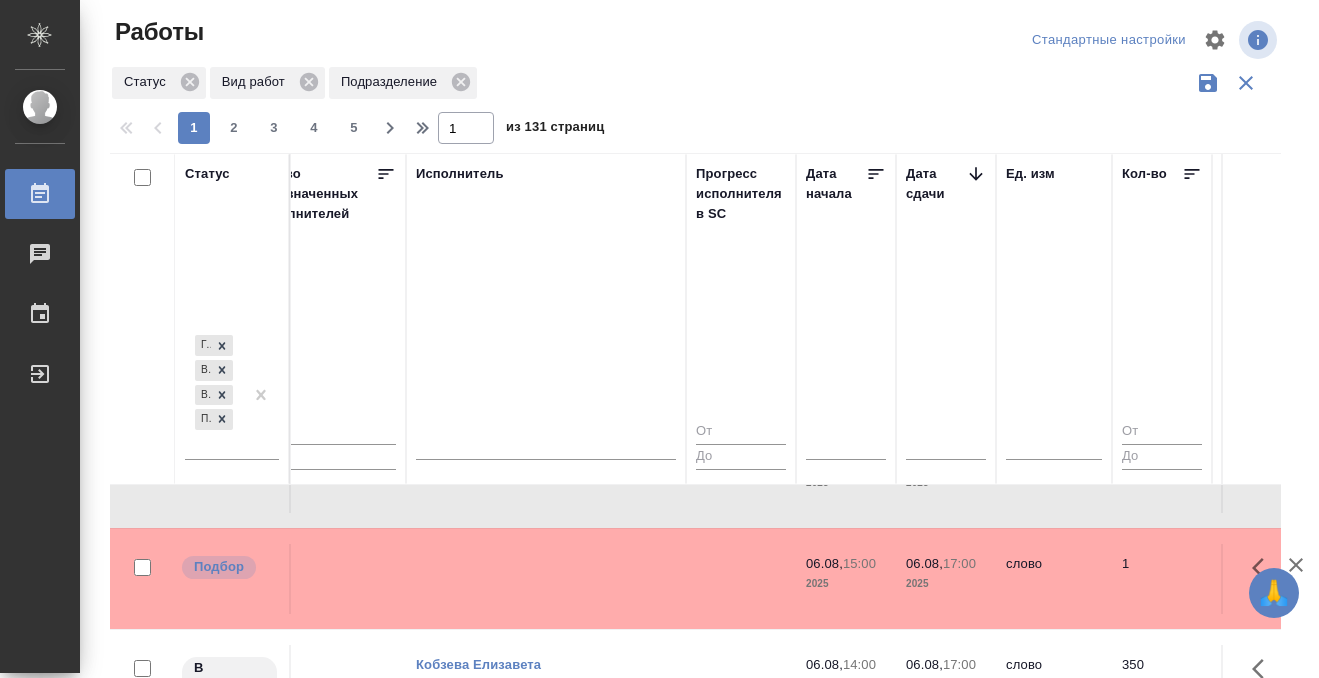 click at bounding box center [546, -202] 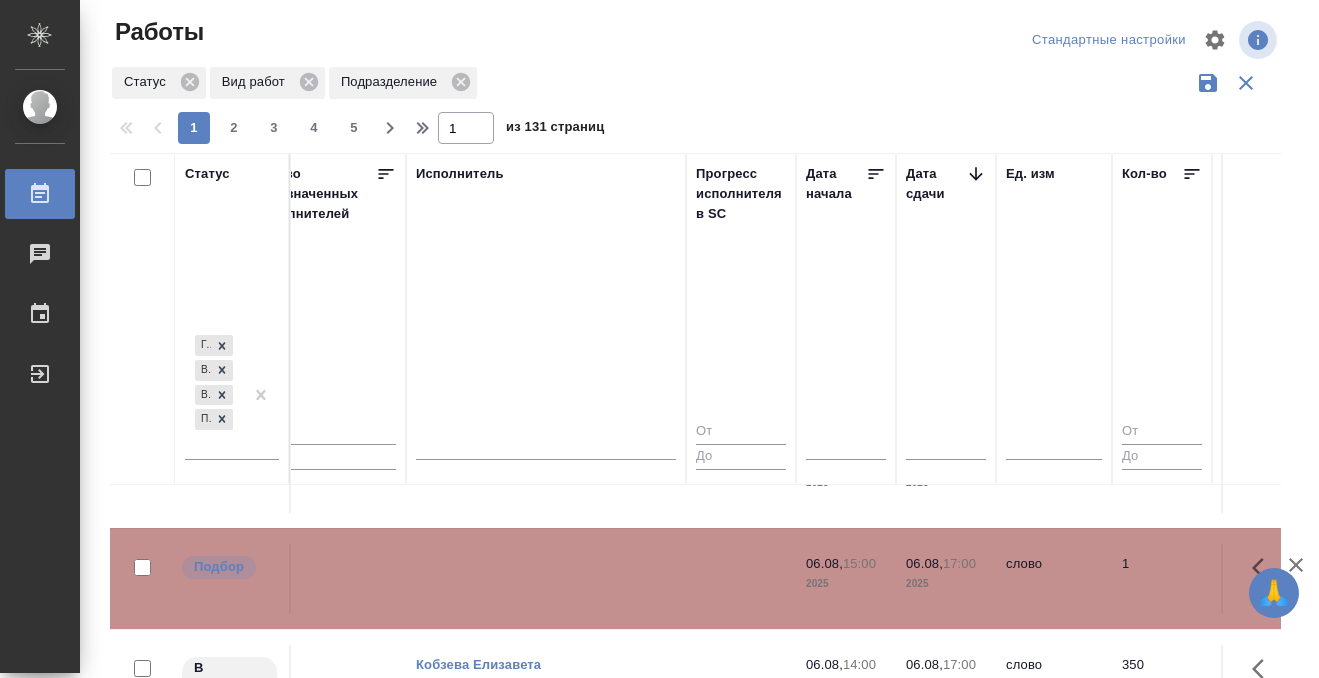 click at bounding box center [546, -202] 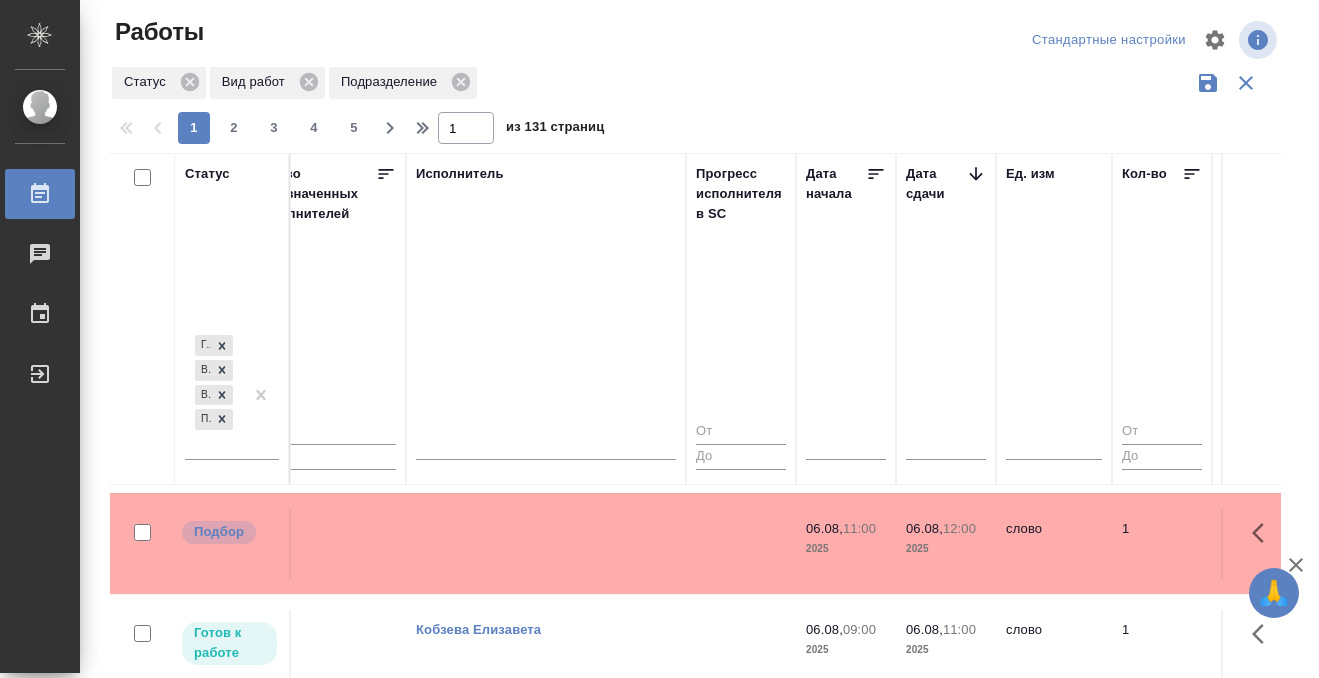 click at bounding box center [546, -917] 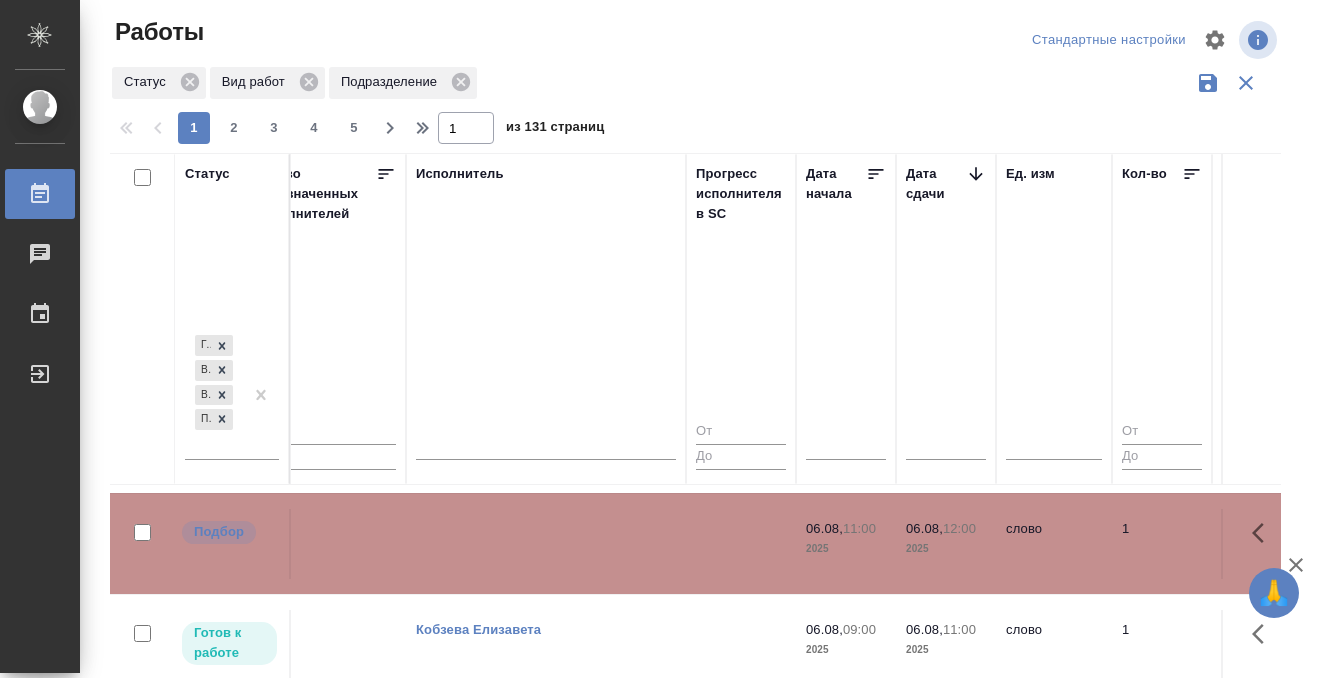 click at bounding box center (546, -917) 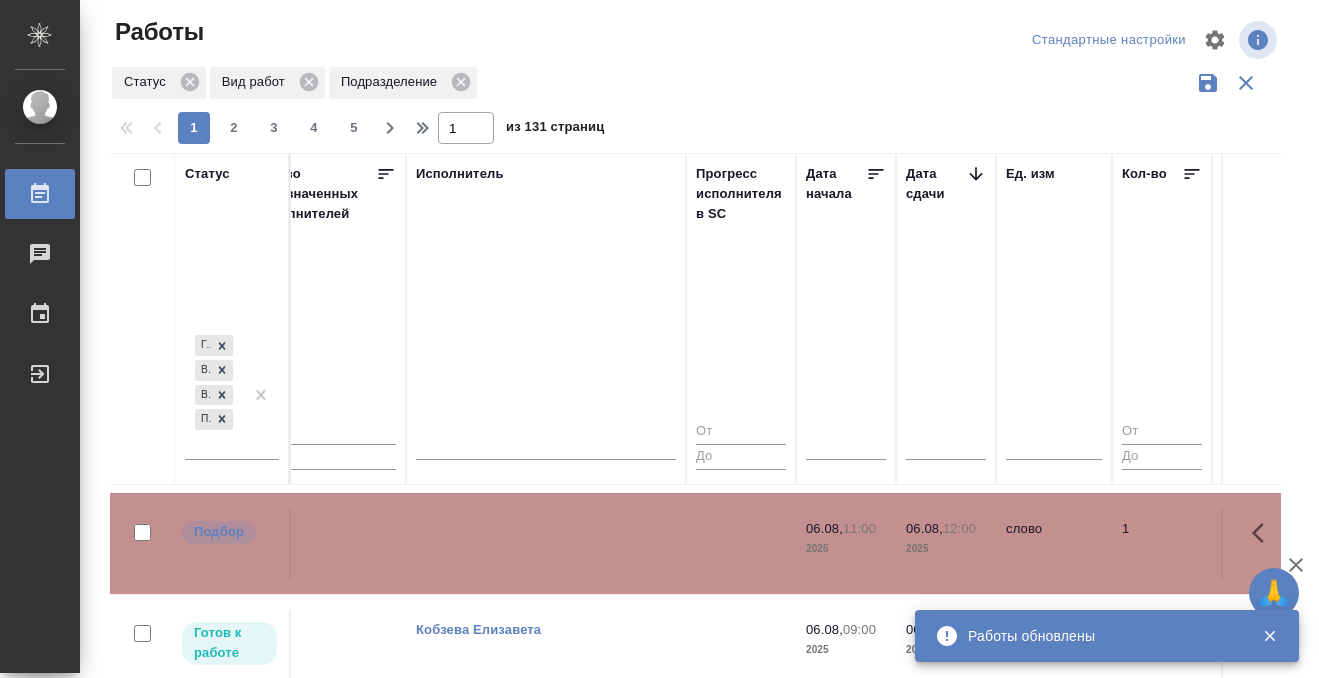 click at bounding box center [546, -917] 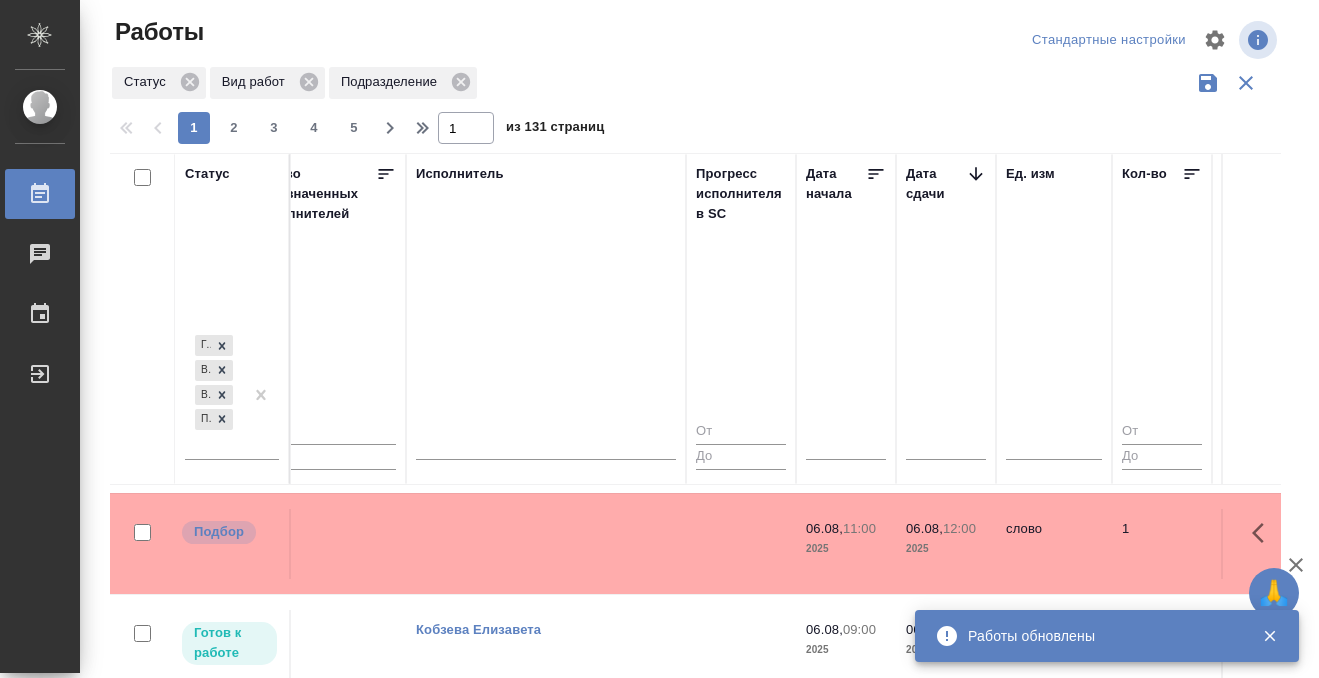 click at bounding box center (546, -917) 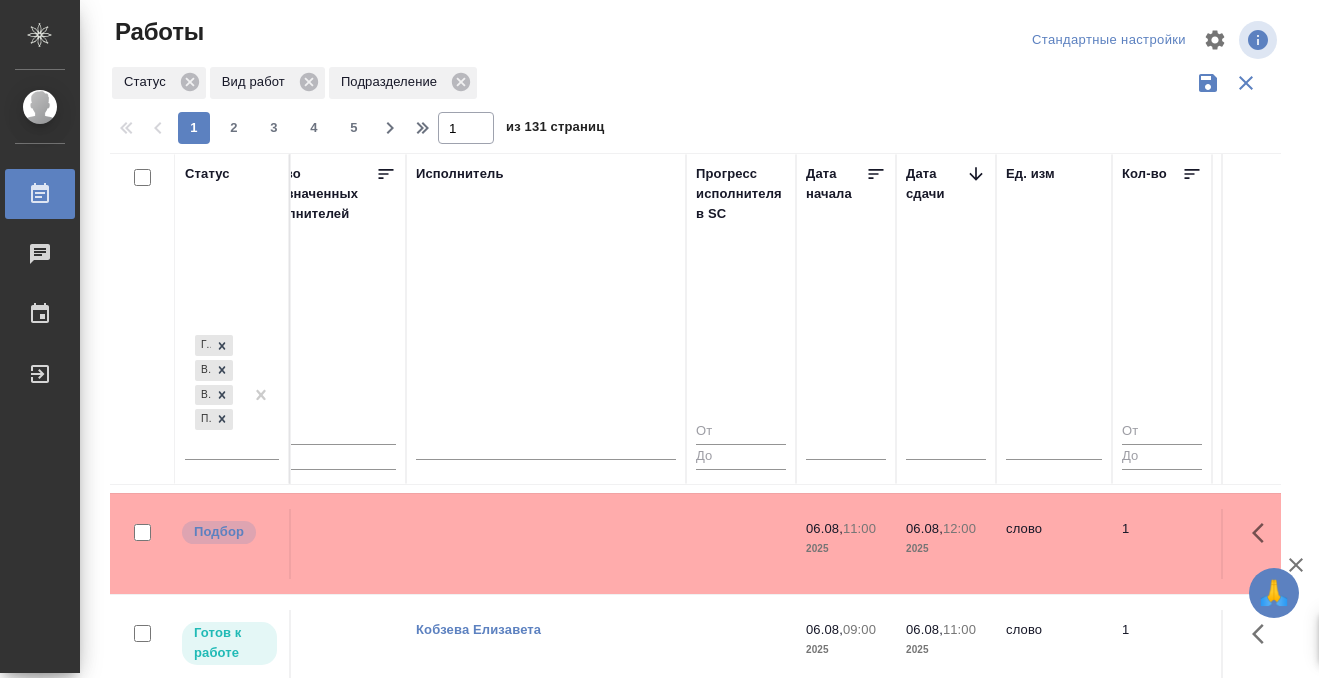 click at bounding box center (546, -917) 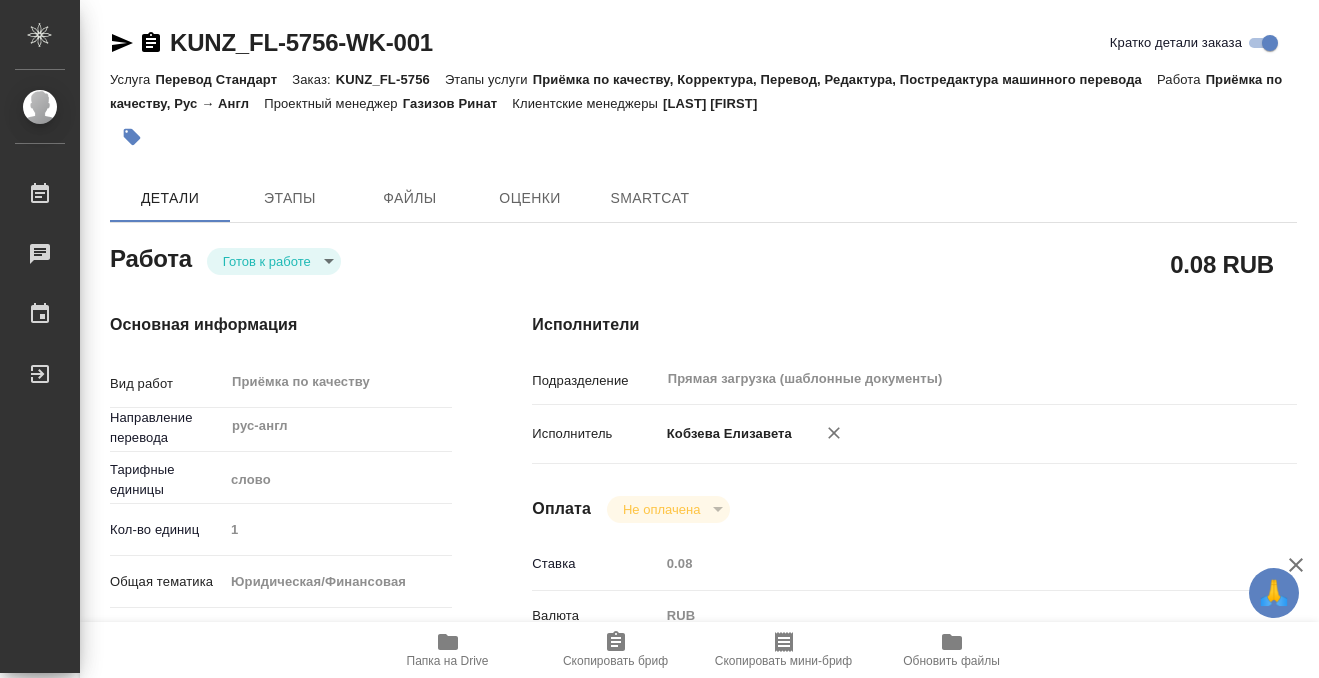 type on "x" 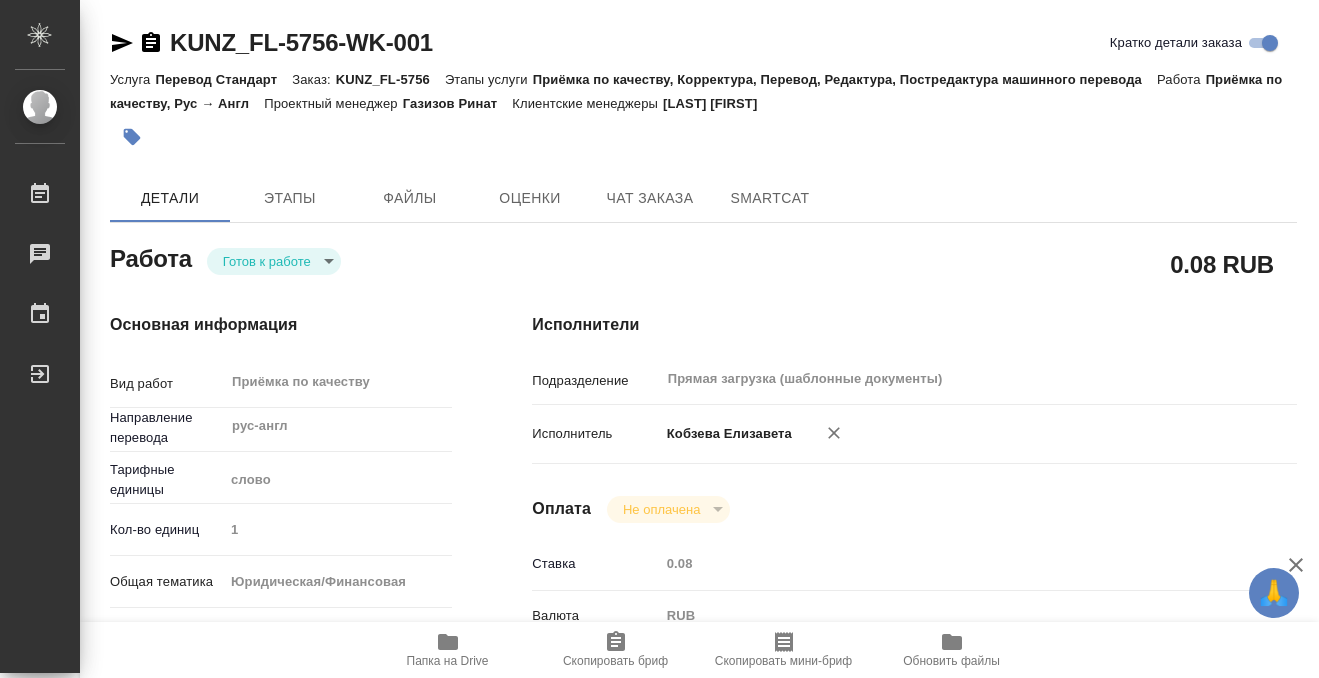 type on "x" 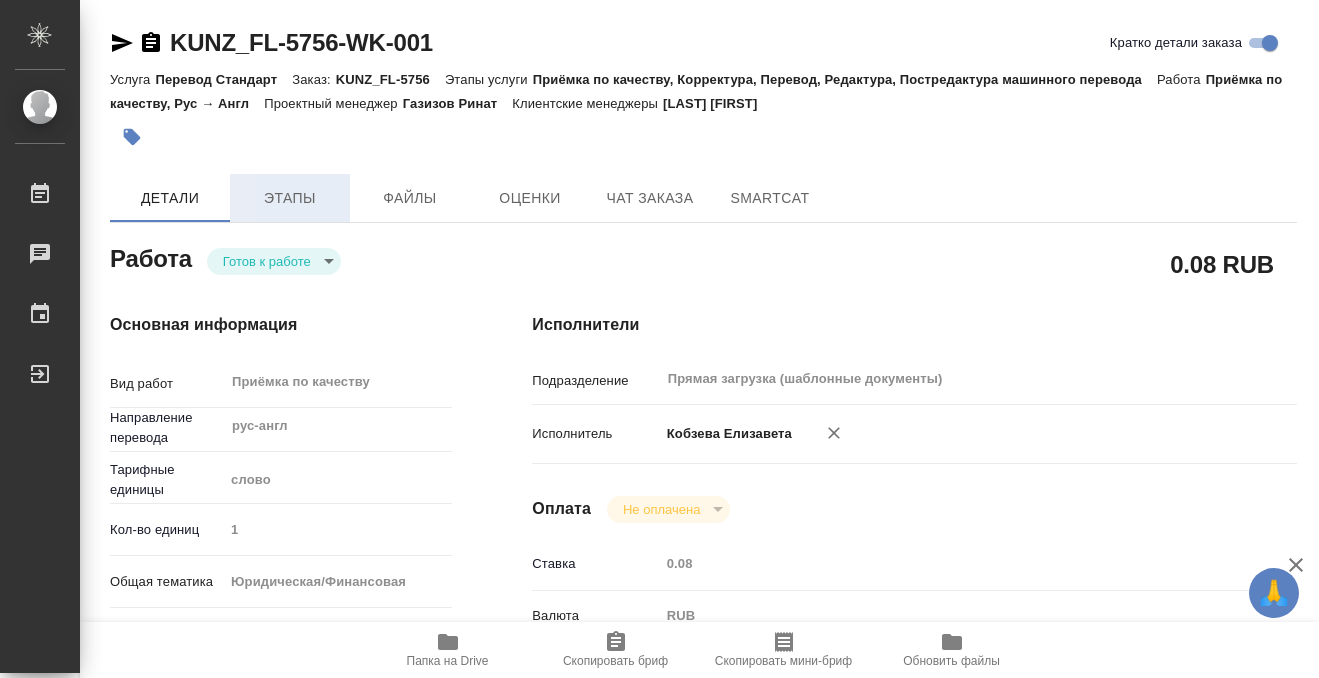 click on "Этапы" at bounding box center (290, 198) 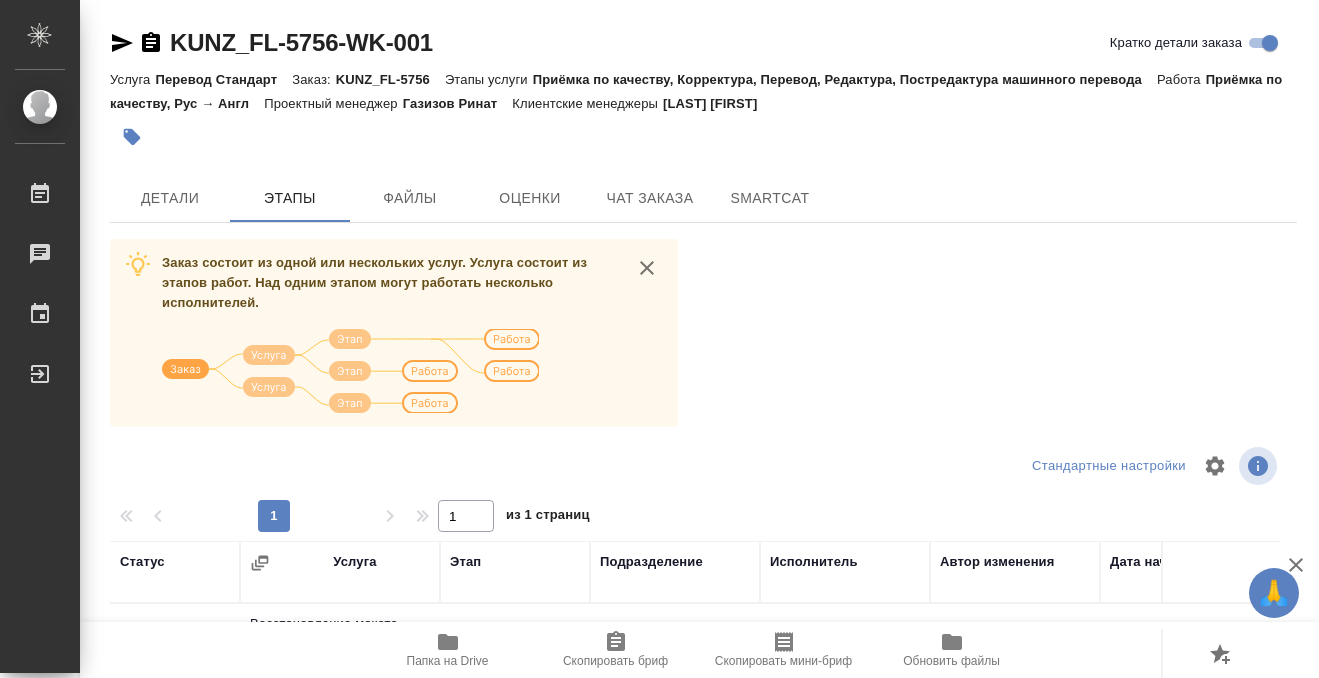 scroll, scrollTop: 364, scrollLeft: 0, axis: vertical 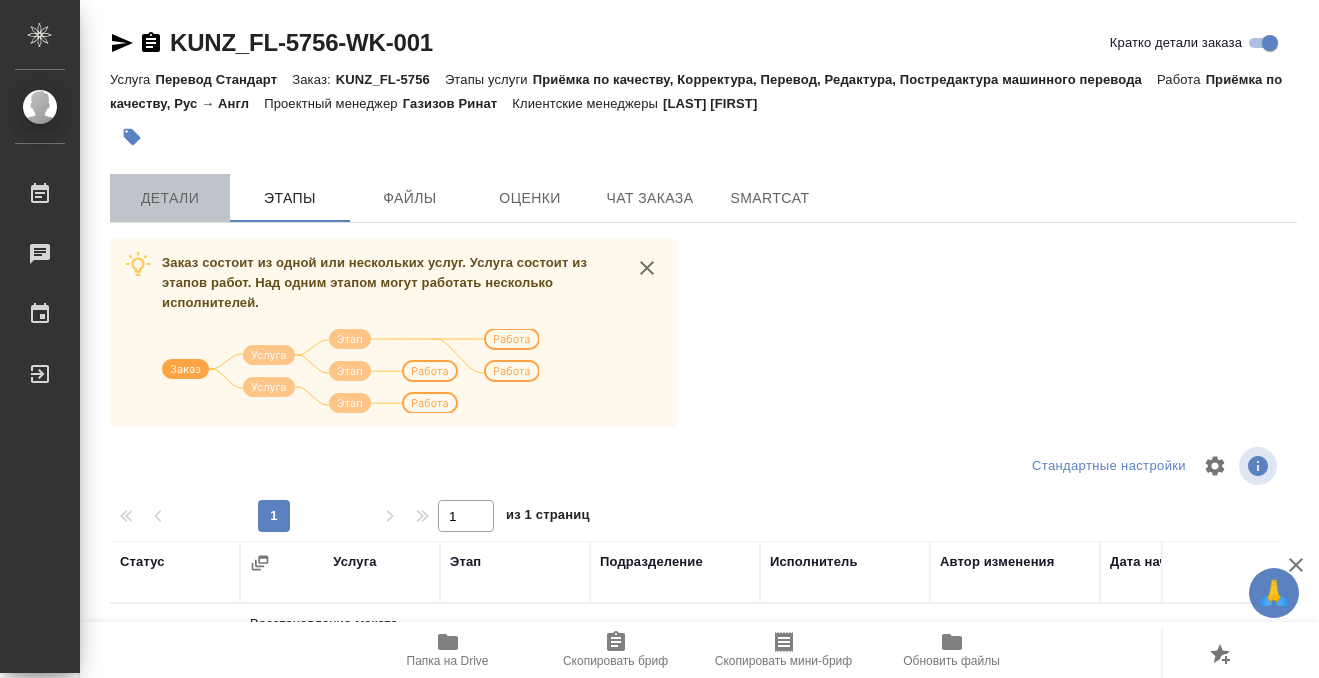 click on "Детали" at bounding box center [170, 198] 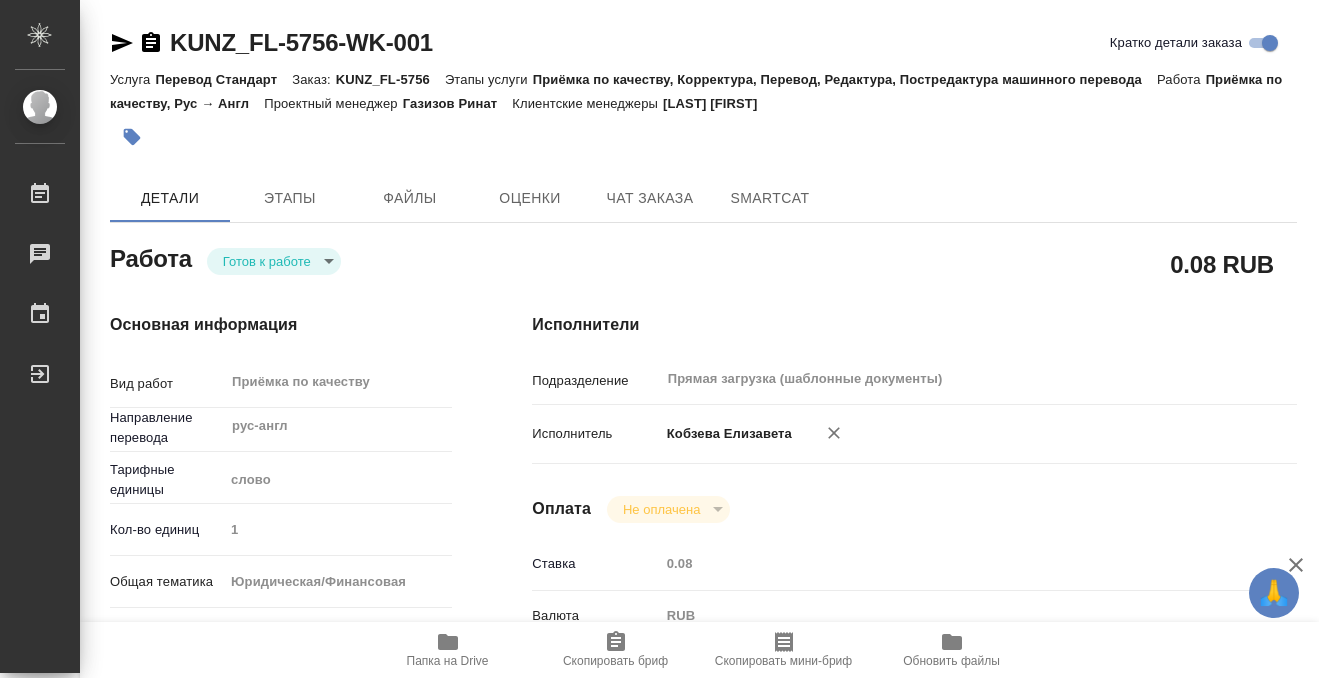 type on "x" 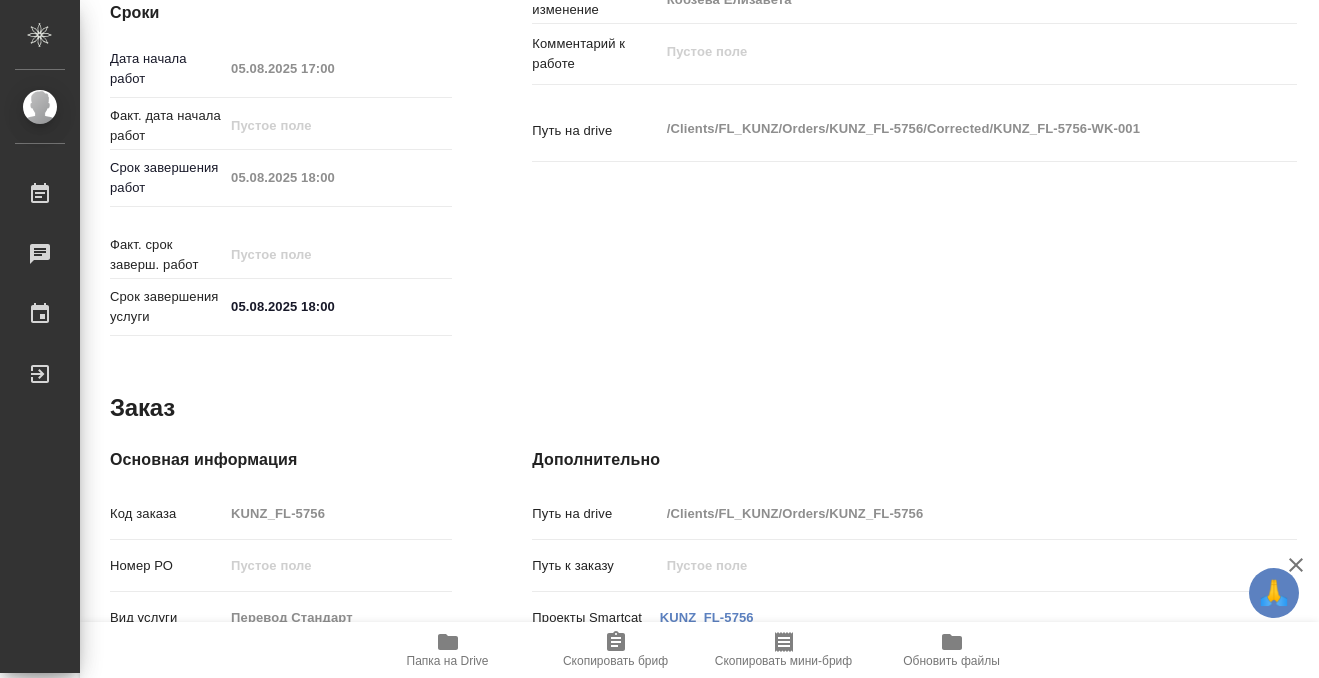 scroll, scrollTop: 1068, scrollLeft: 0, axis: vertical 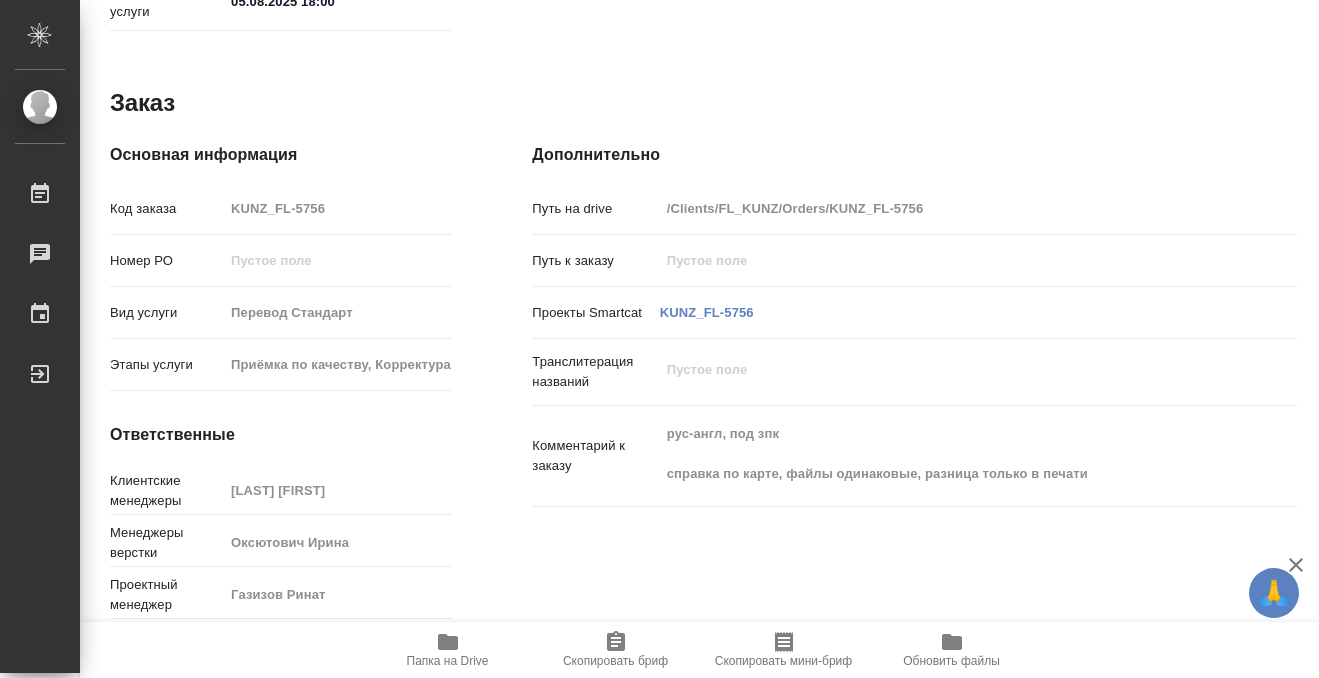 type on "x" 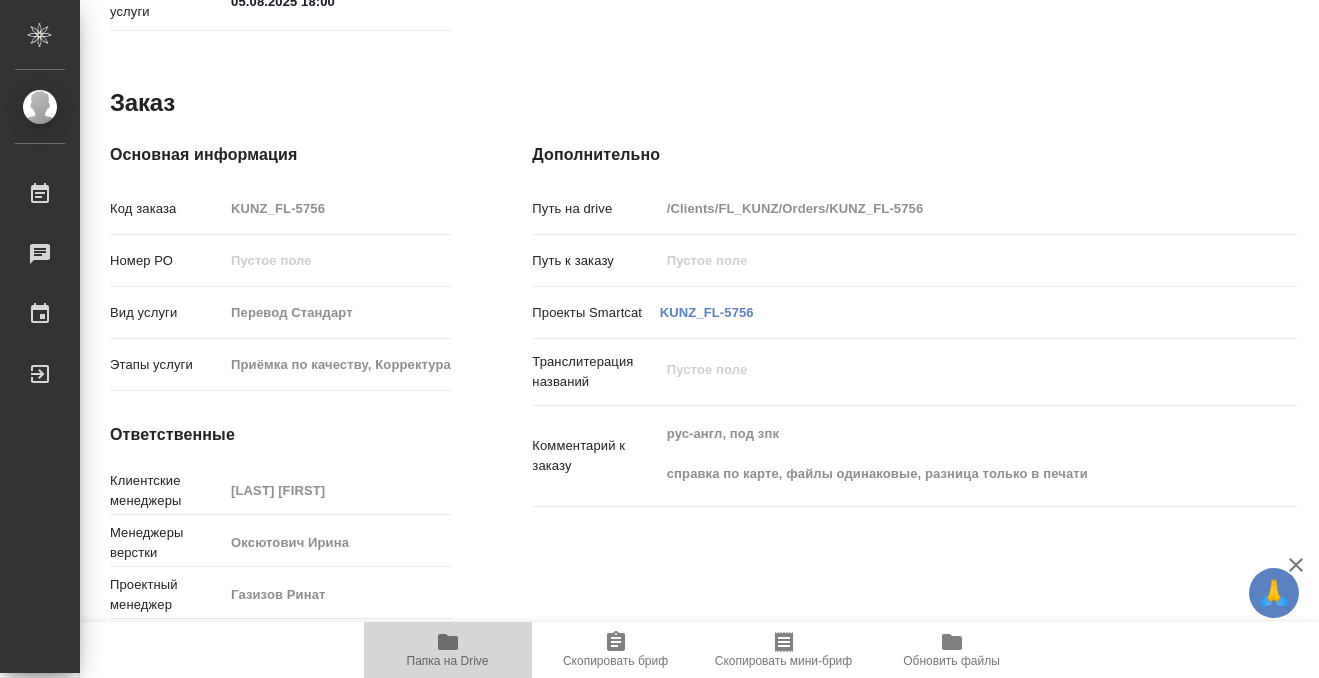 click on "Папка на Drive" at bounding box center [448, 661] 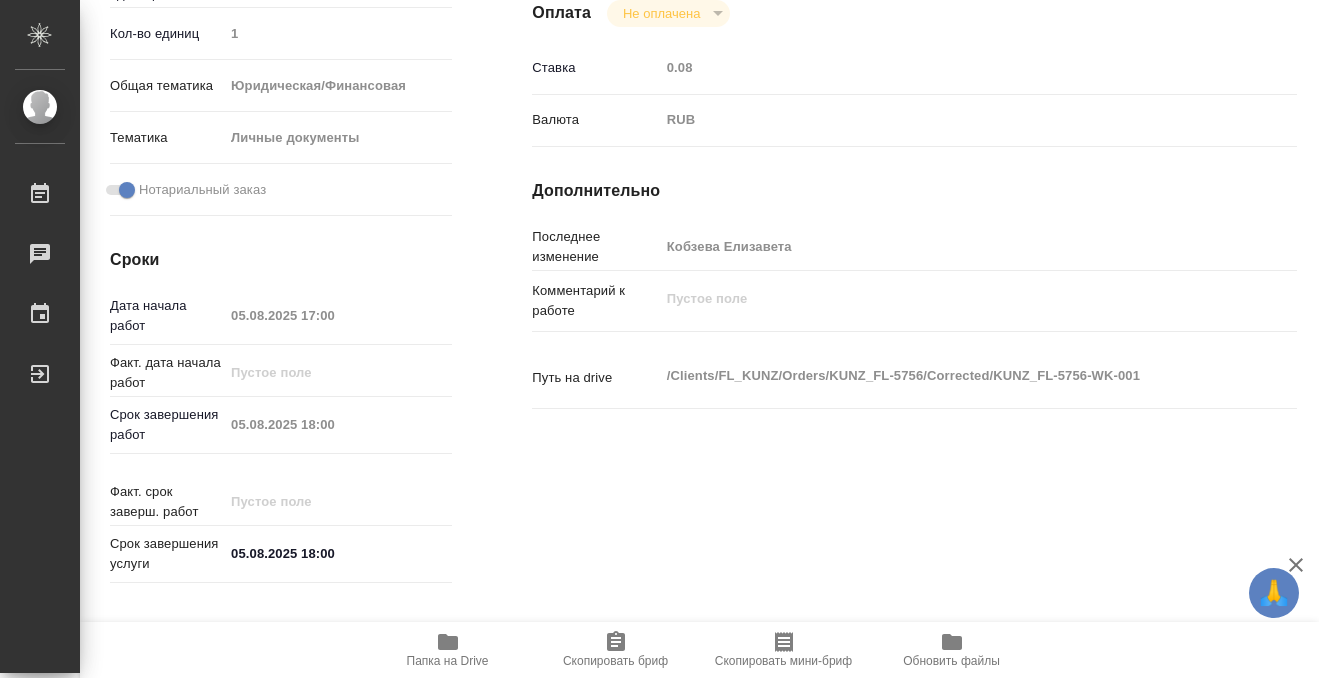 scroll, scrollTop: 467, scrollLeft: 0, axis: vertical 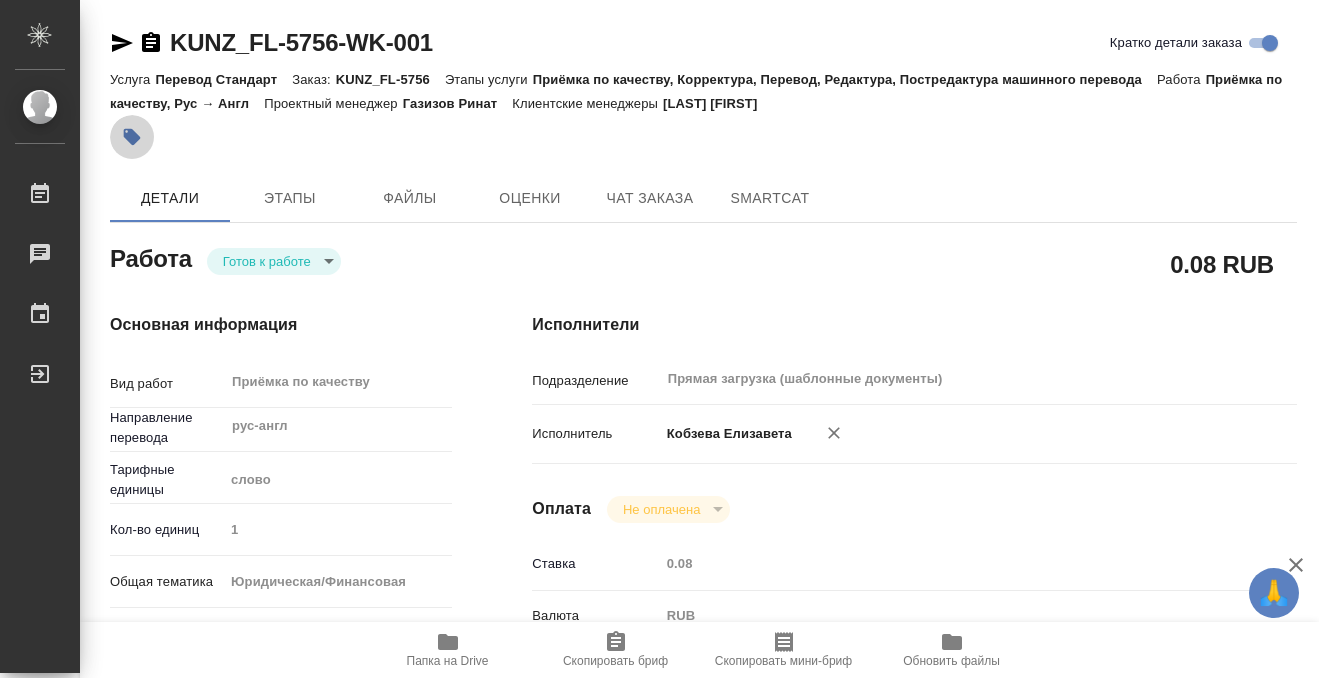 click 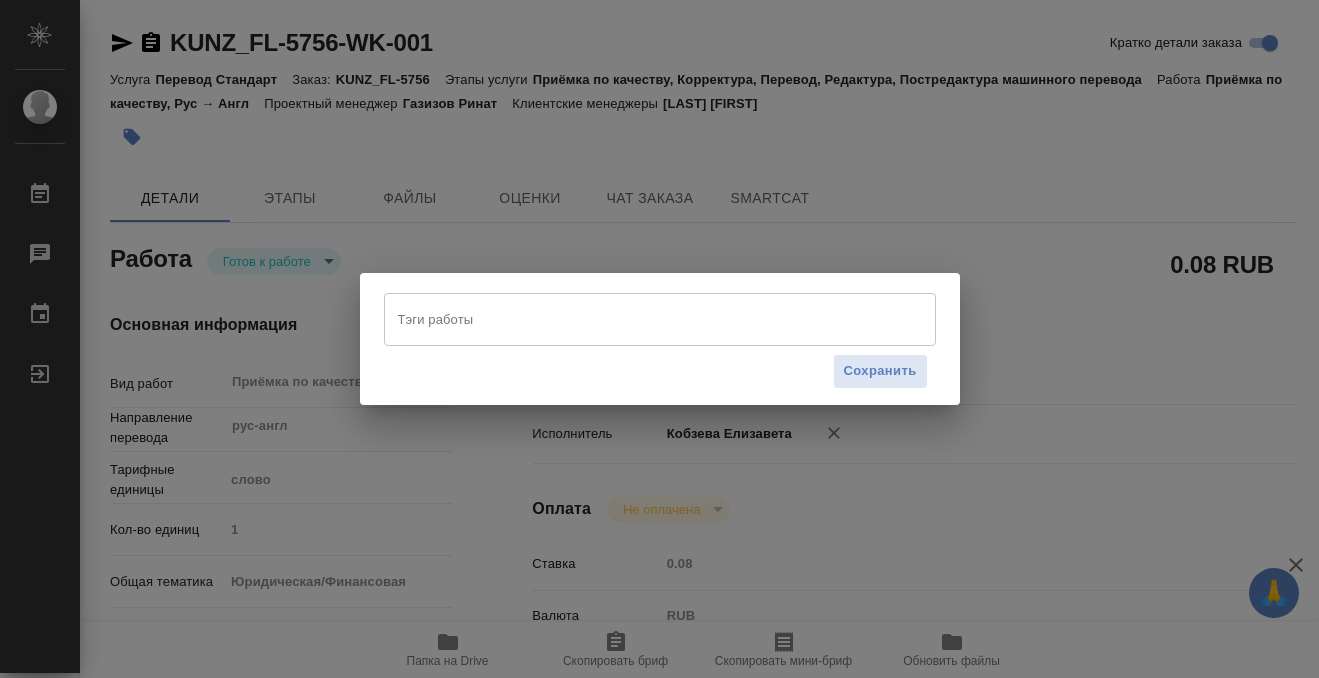click on "Тэги работы" at bounding box center [641, 319] 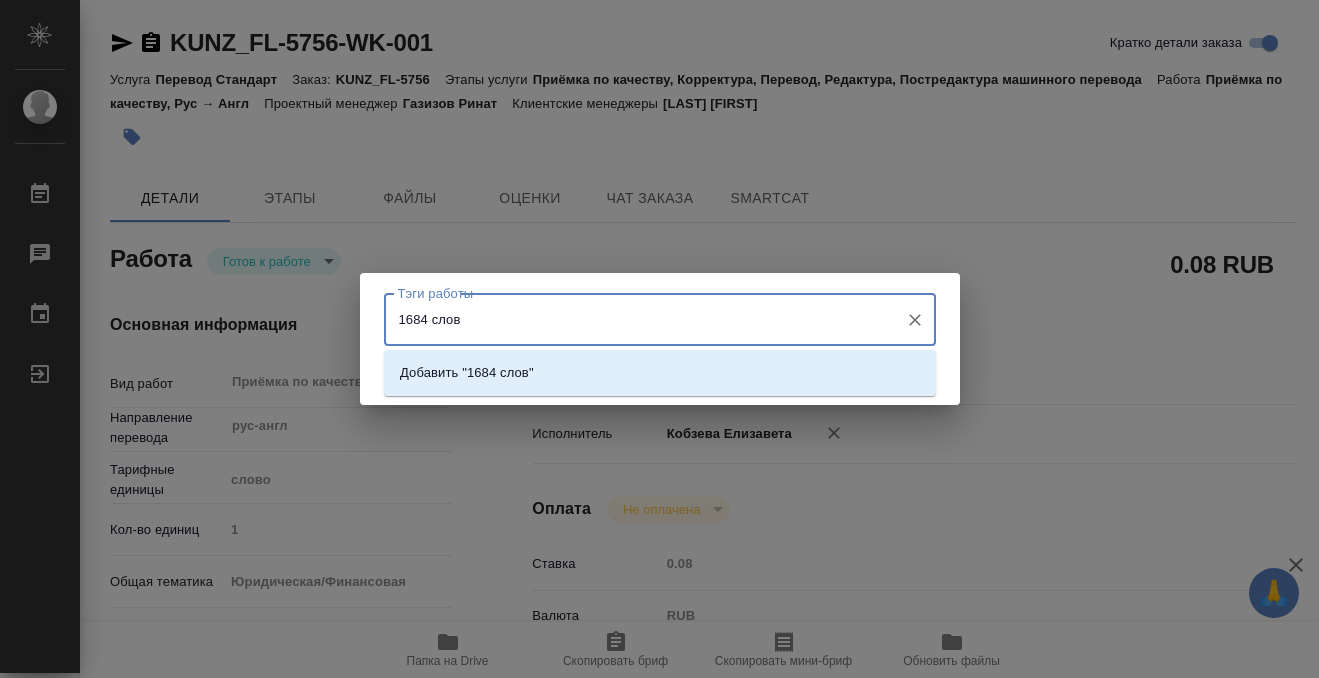 type on "1684 слова" 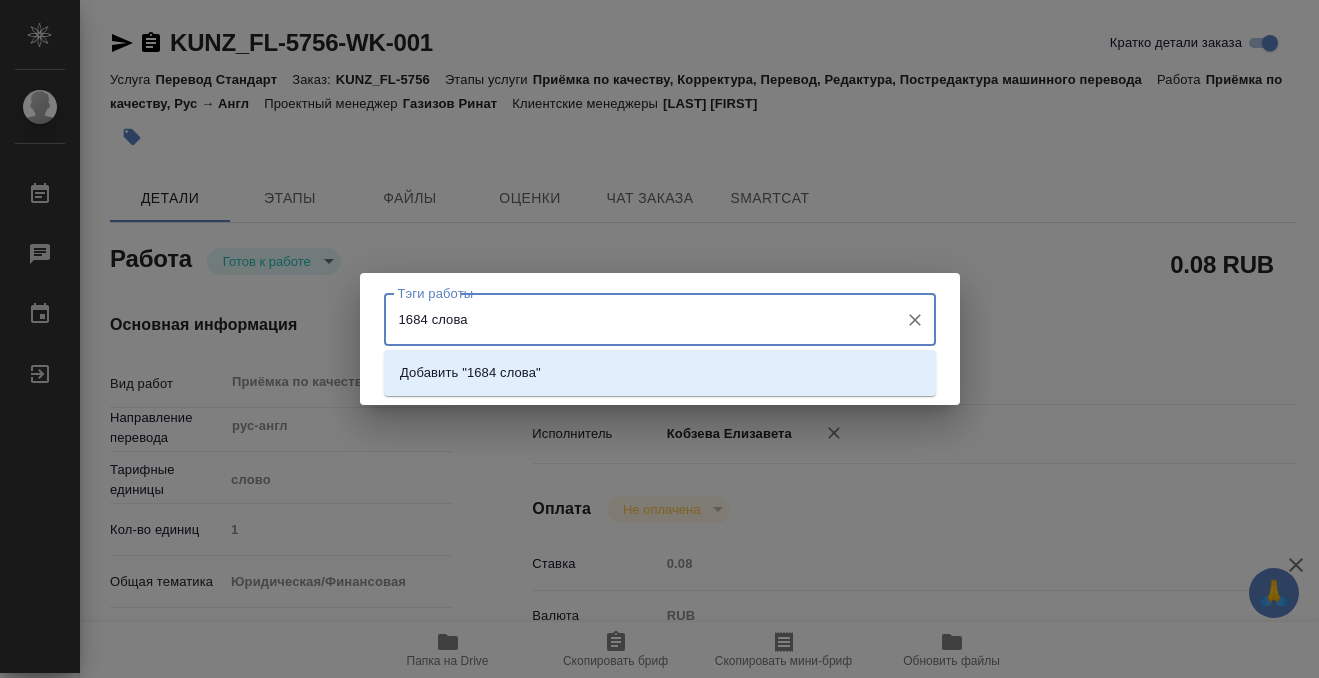 type 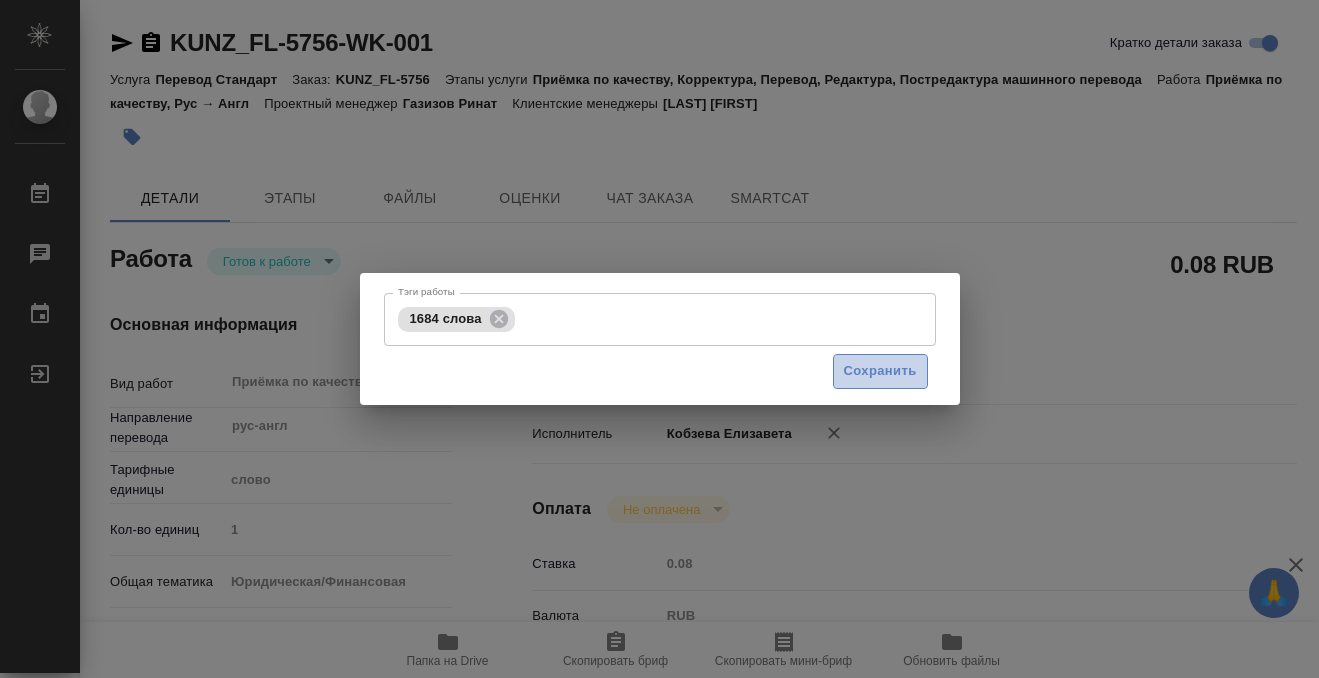 click on "Сохранить" at bounding box center [880, 371] 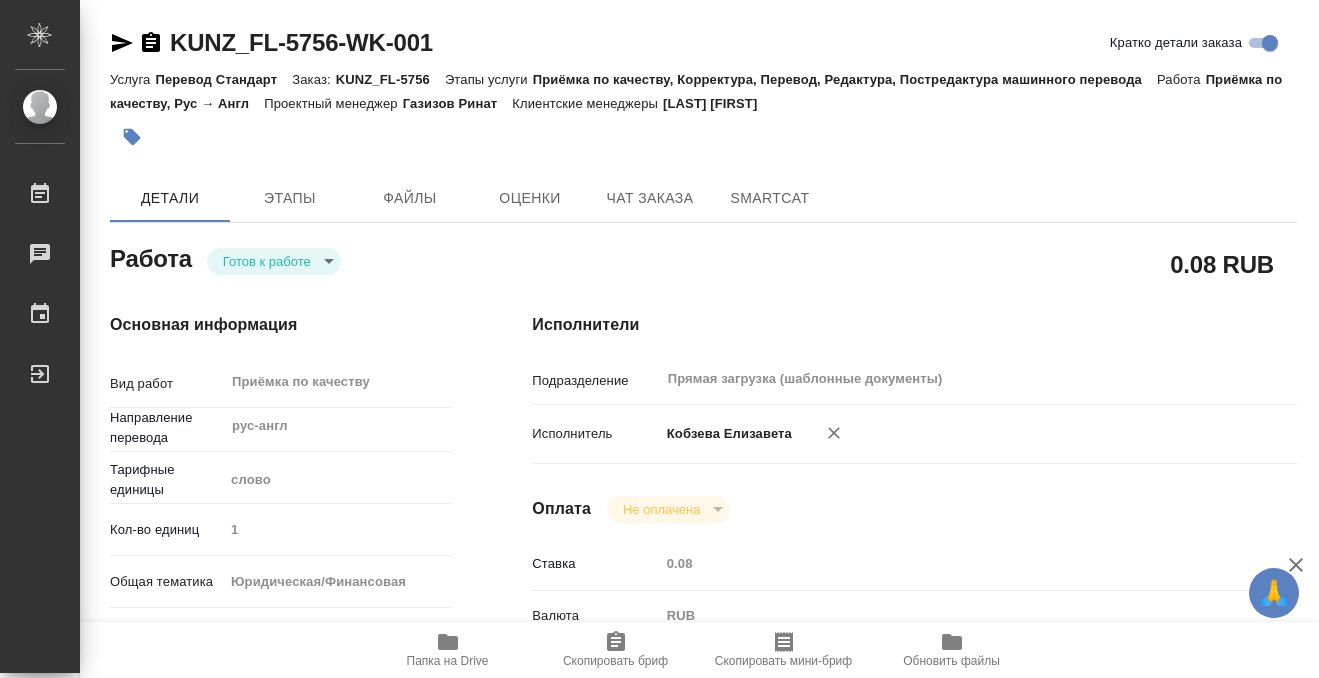 type on "readyForWork" 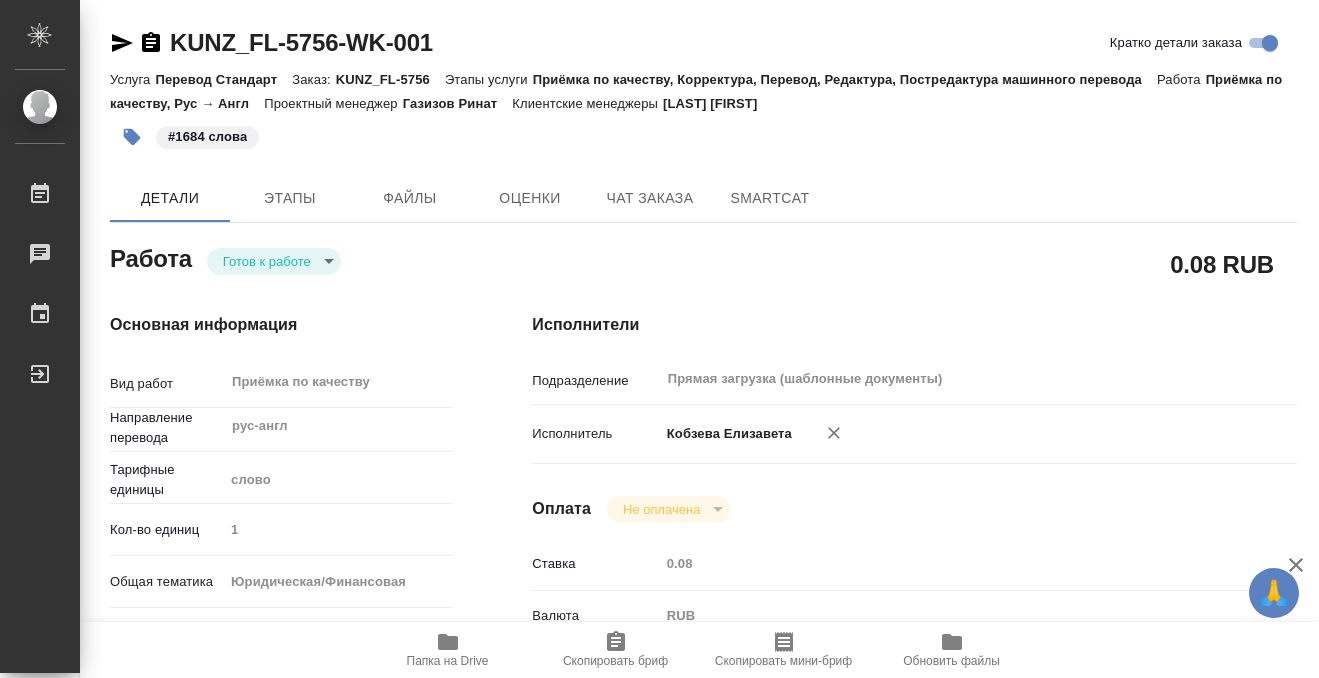 type on "x" 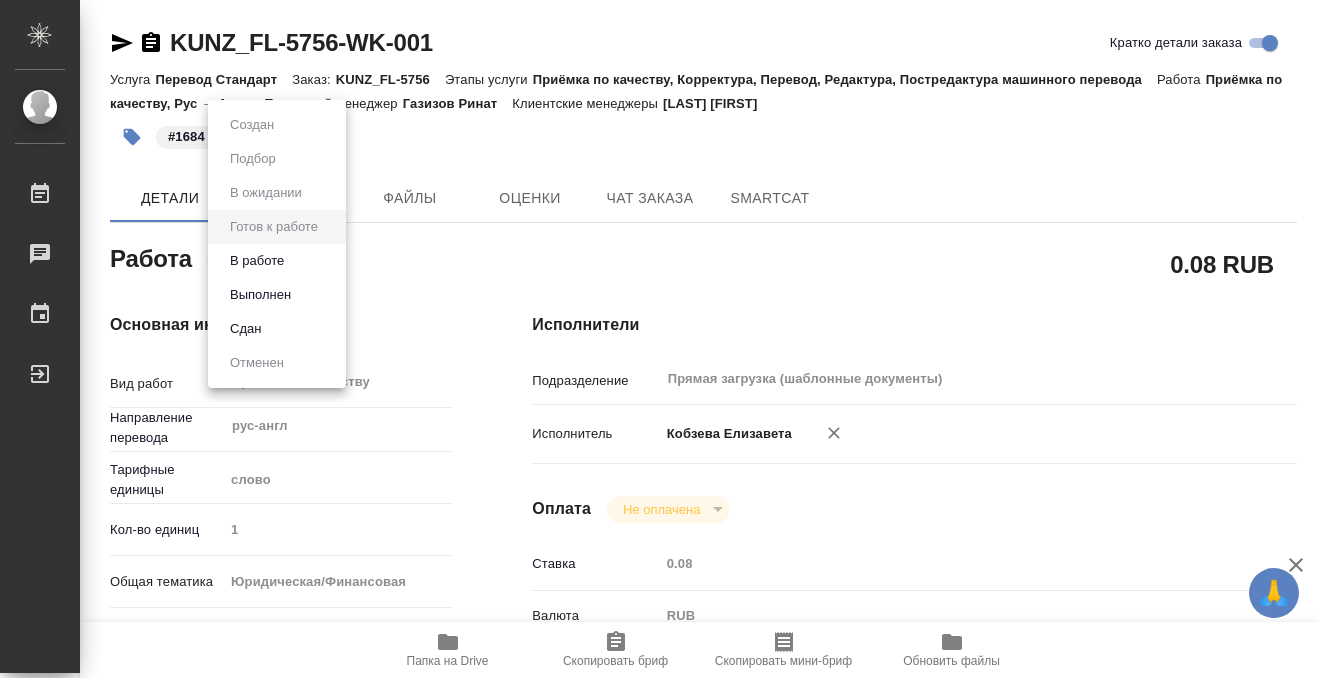 type on "x" 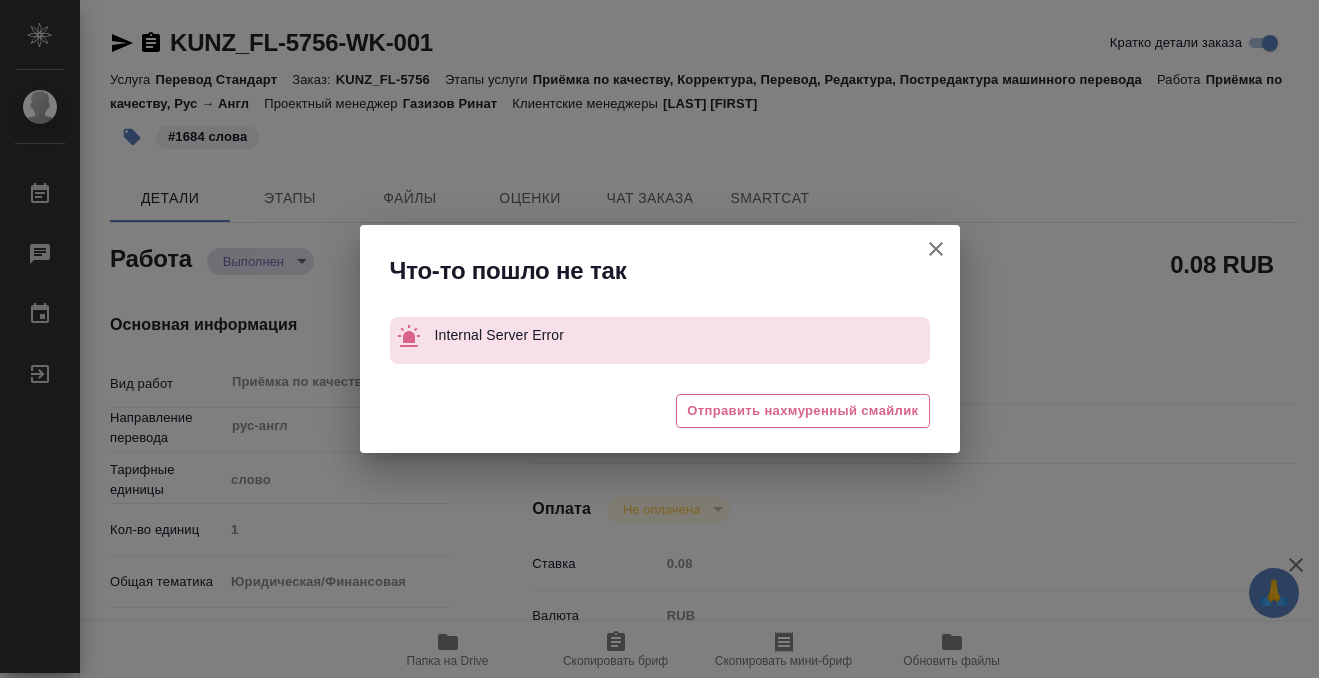 type on "x" 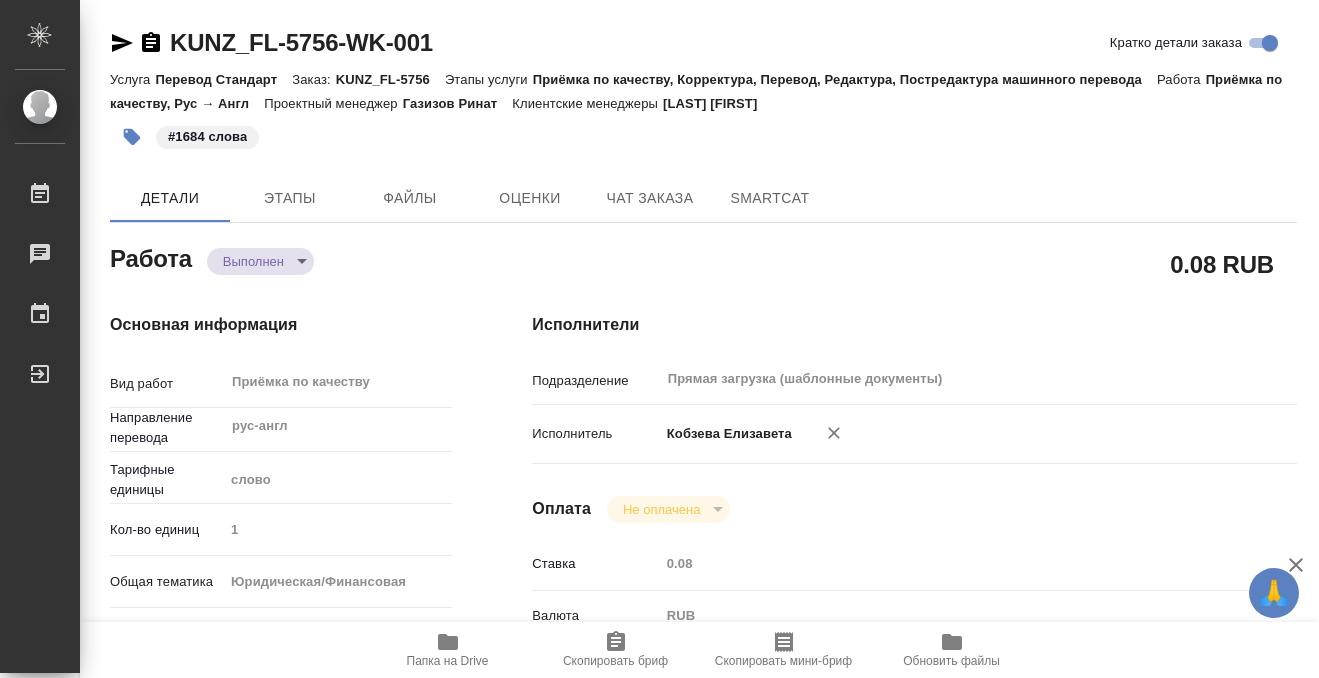 click 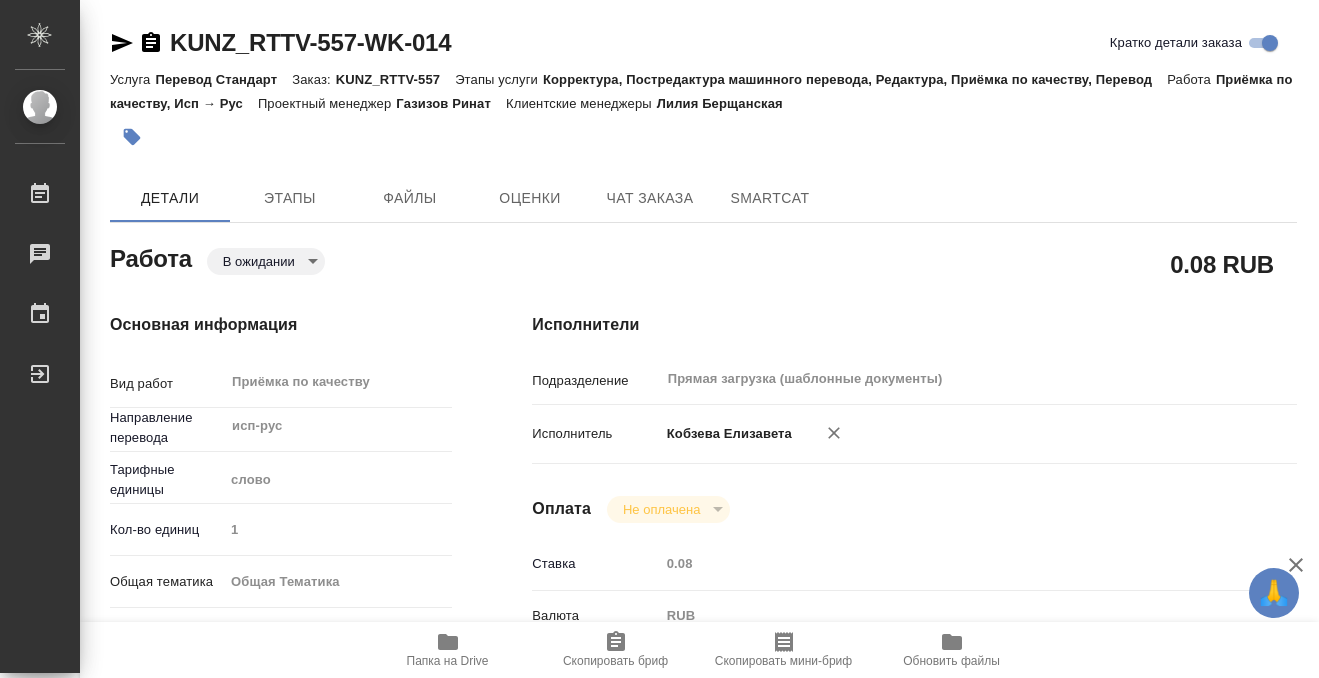 scroll, scrollTop: 0, scrollLeft: 0, axis: both 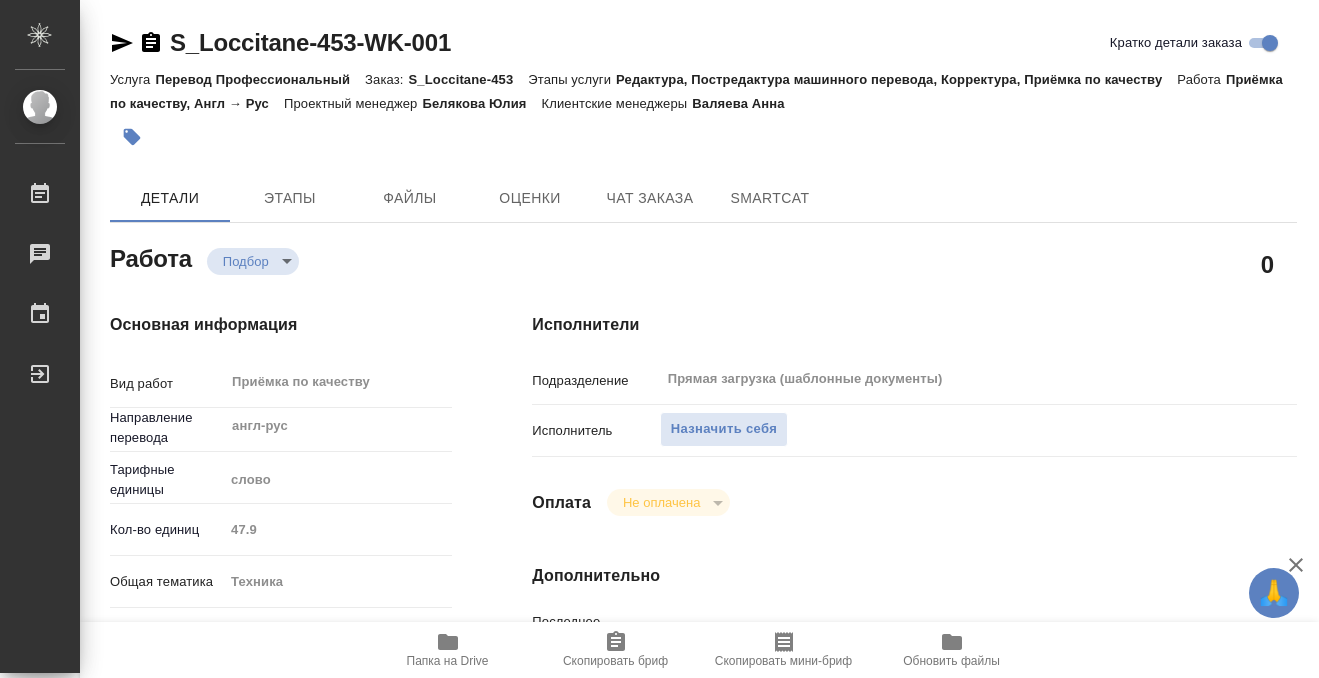 type on "x" 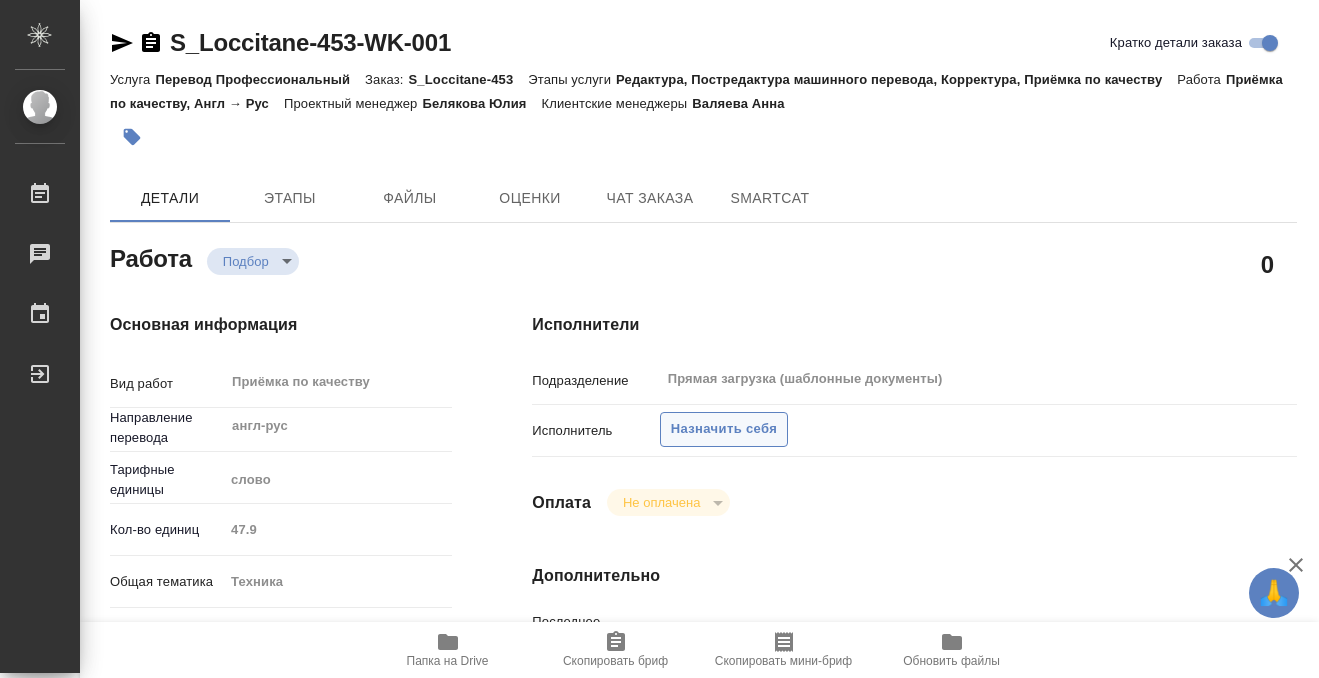type on "x" 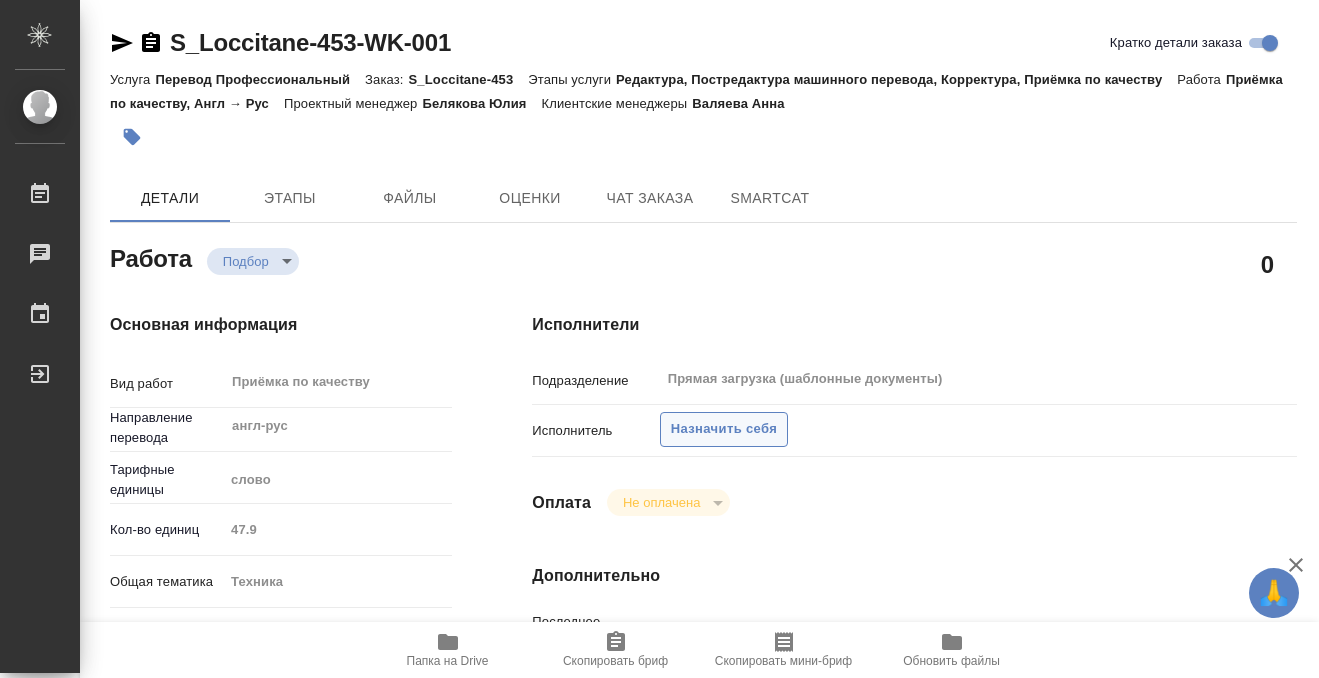 type on "x" 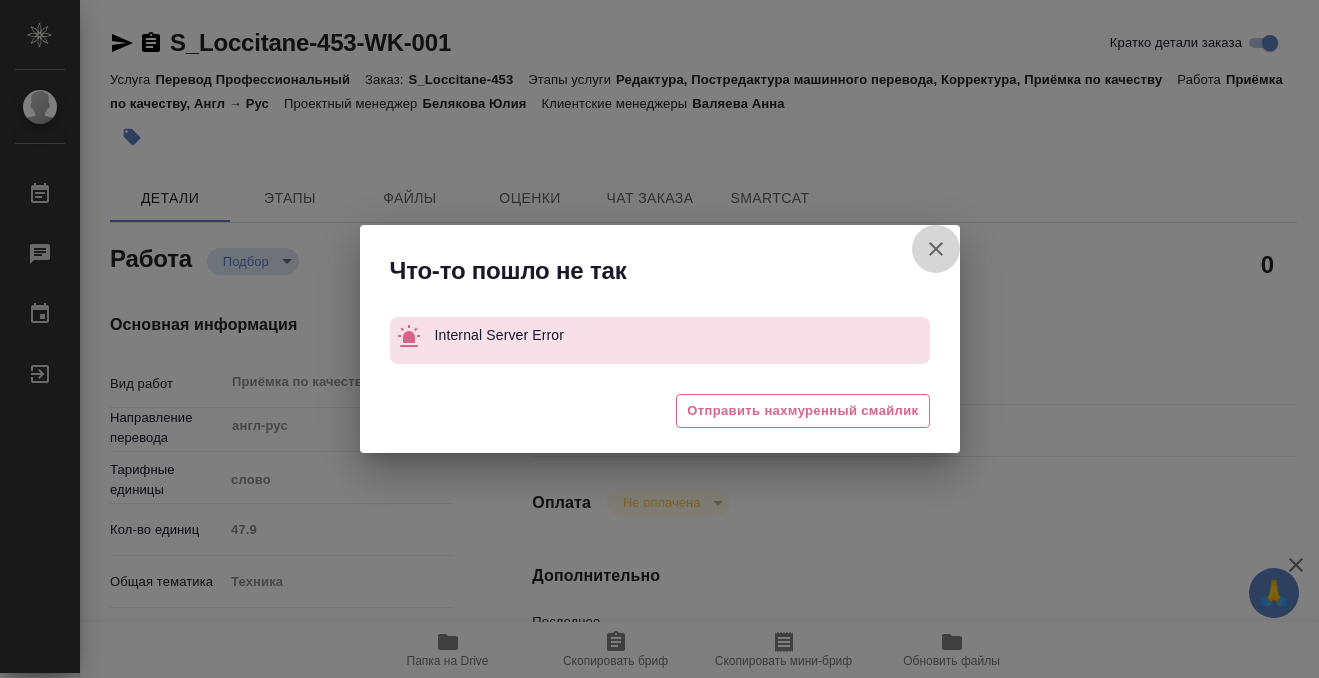click 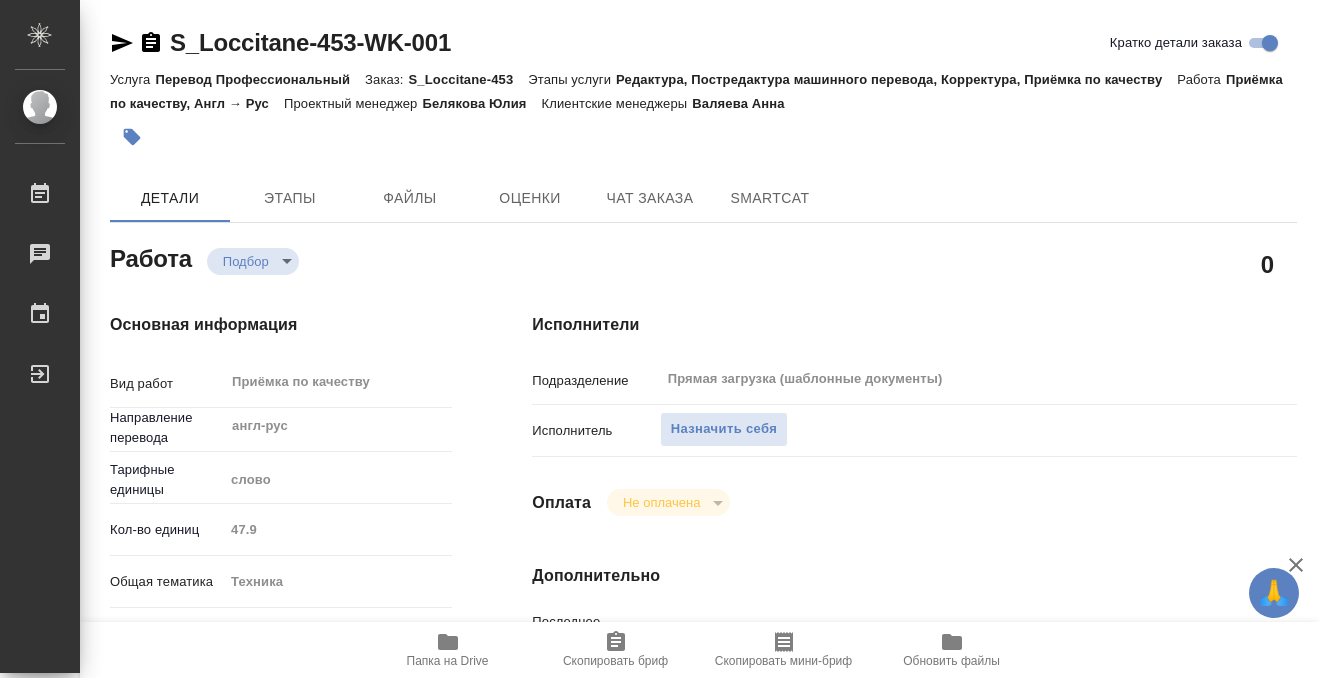 type on "x" 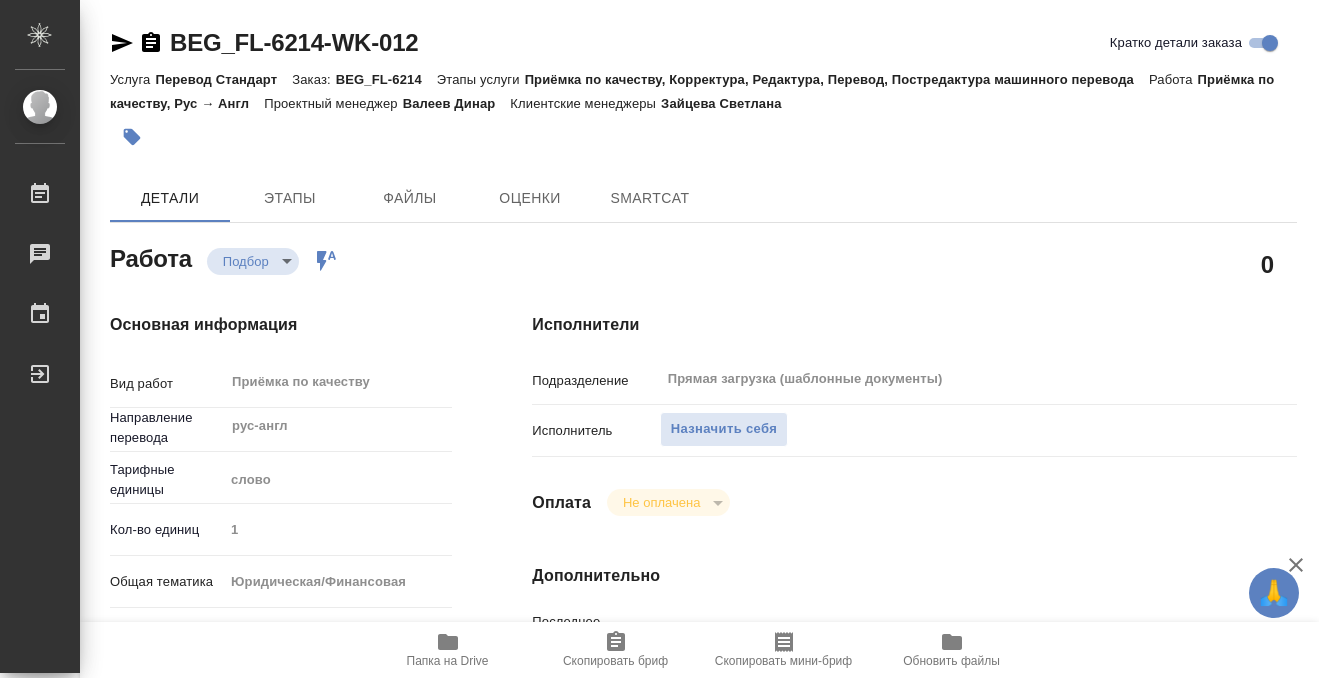 type on "x" 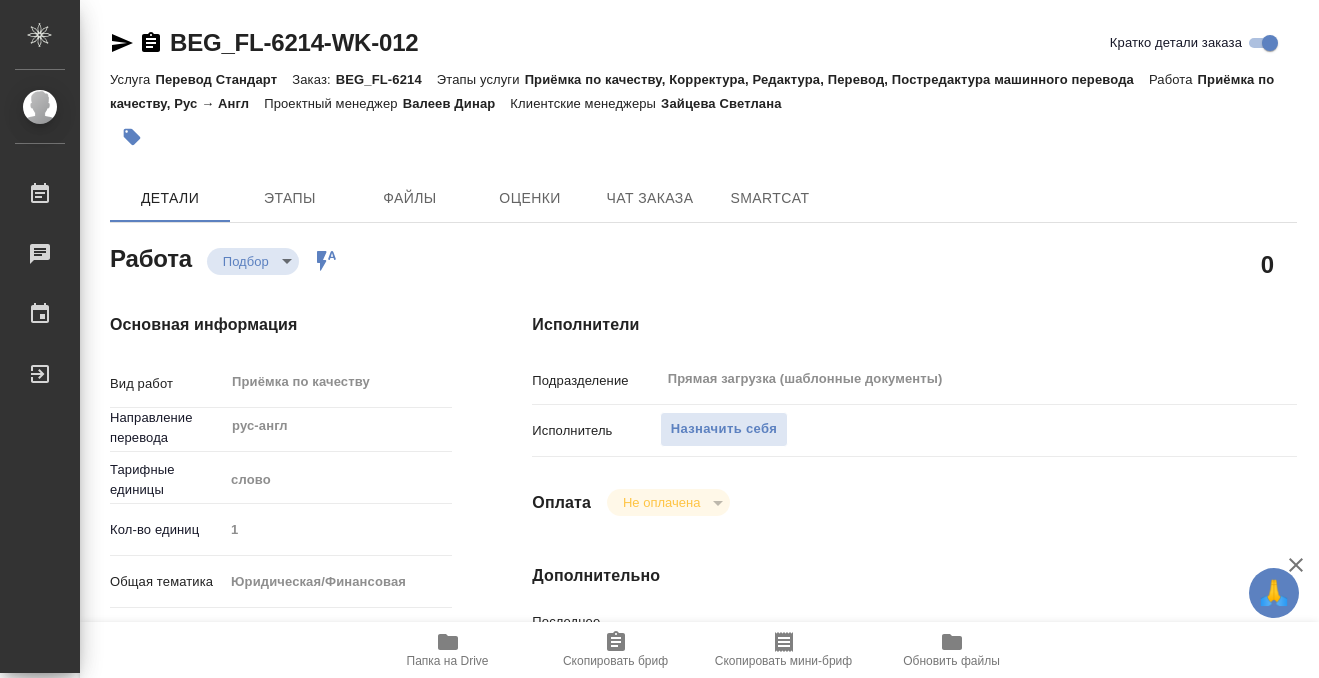 type on "x" 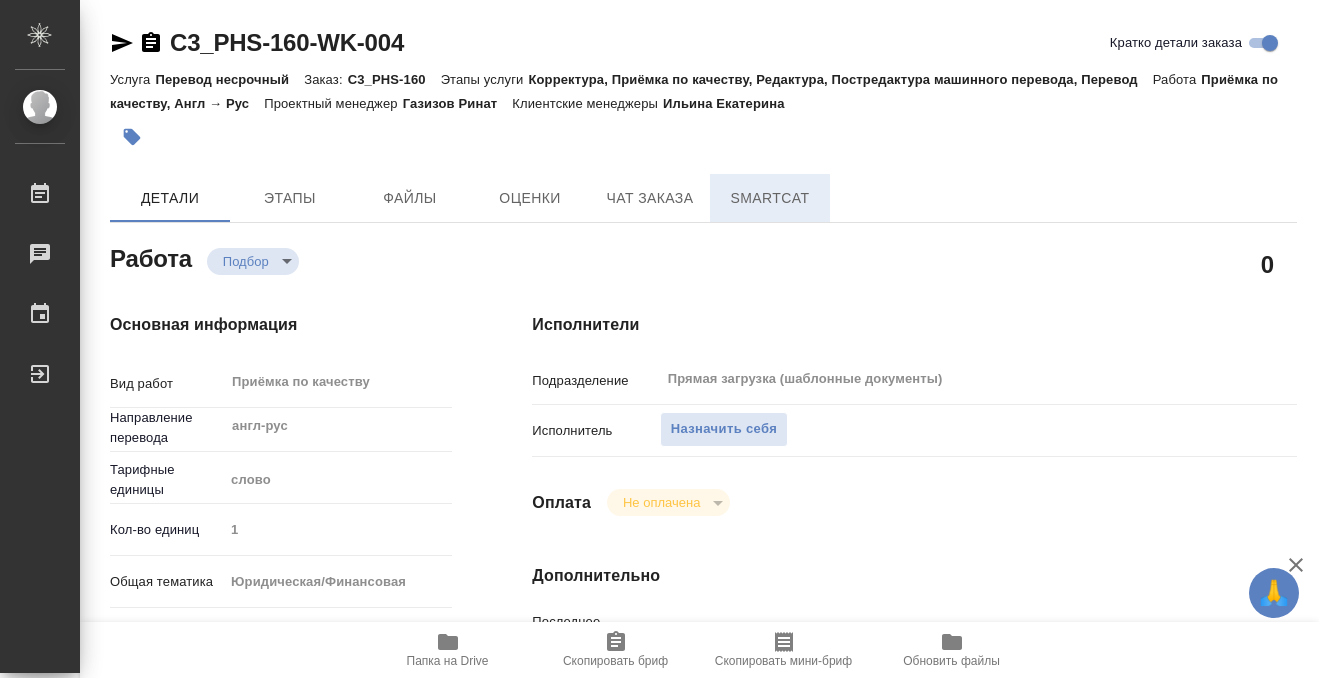 scroll, scrollTop: 0, scrollLeft: 0, axis: both 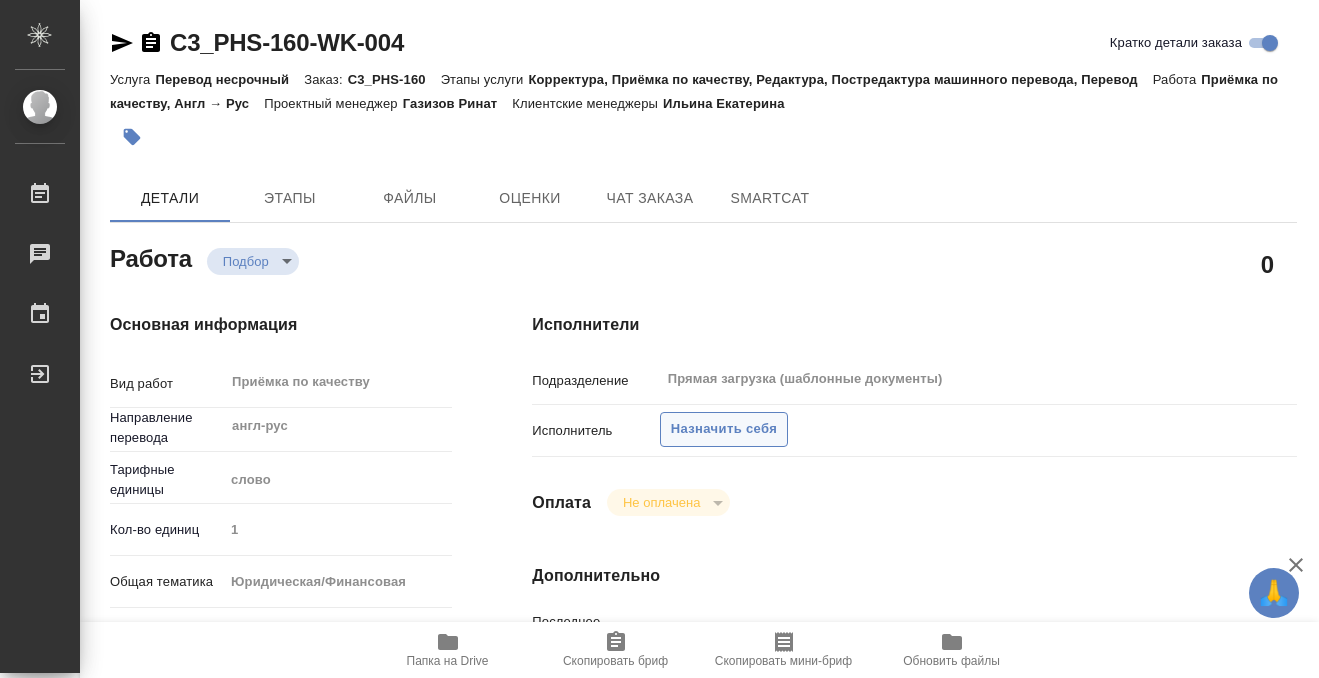 click on "Назначить себя" at bounding box center [724, 429] 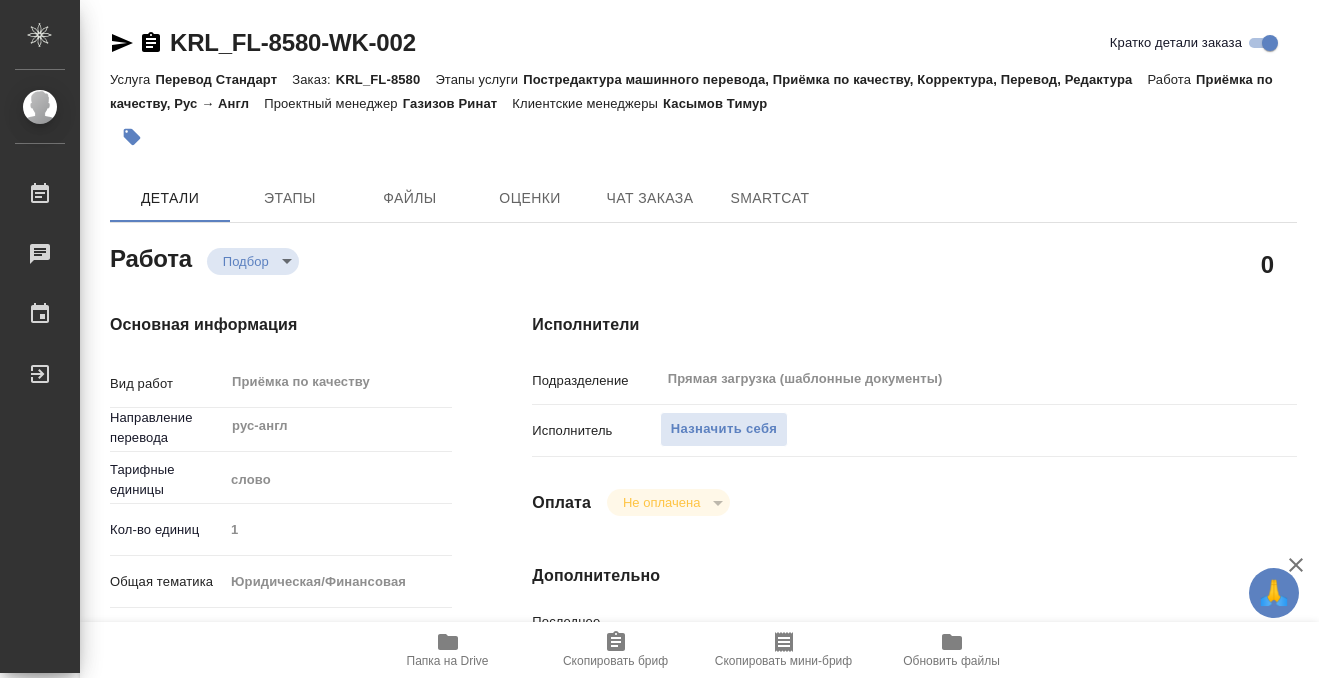 scroll, scrollTop: 0, scrollLeft: 0, axis: both 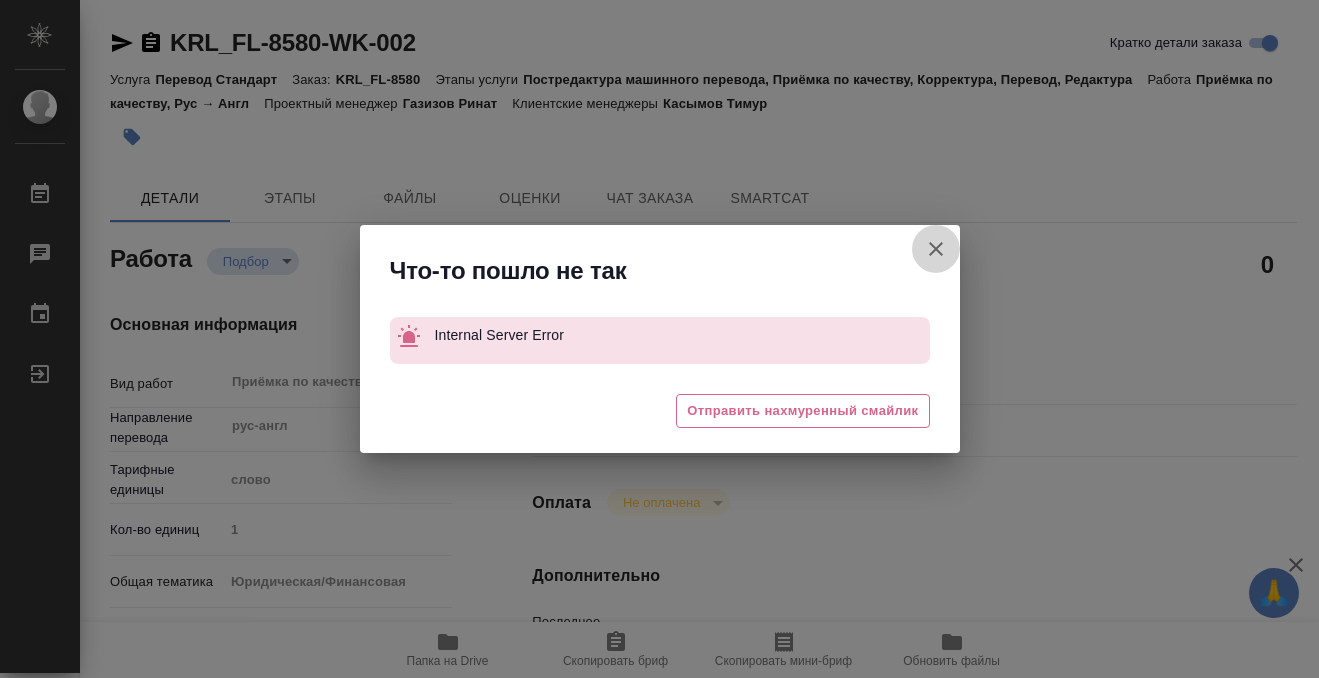 click 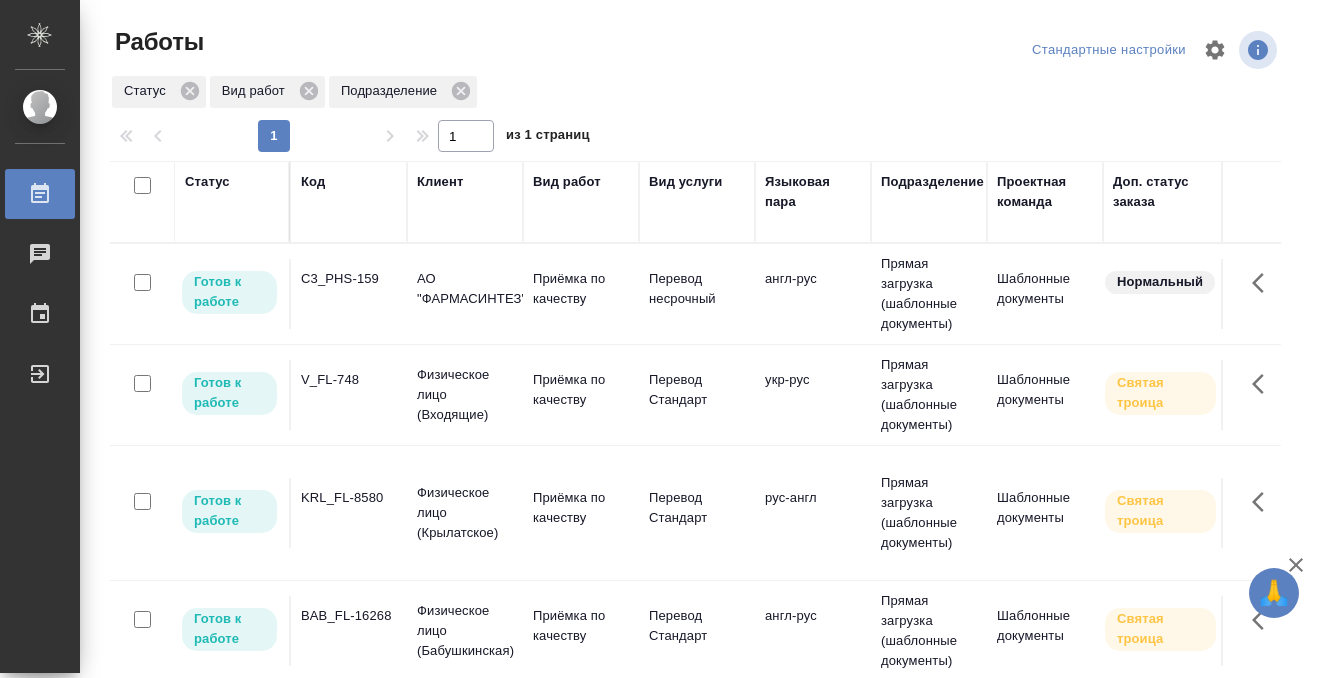 scroll, scrollTop: 0, scrollLeft: 0, axis: both 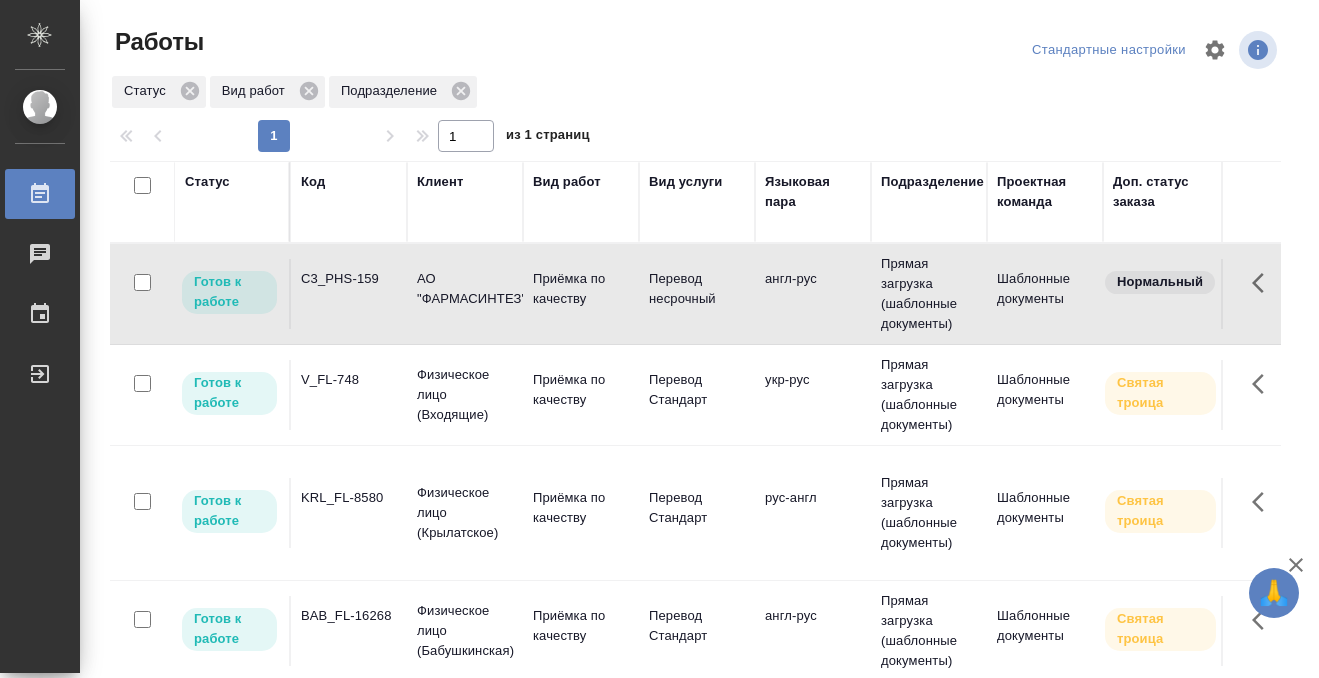click on "C3_PHS-159" at bounding box center [349, 279] 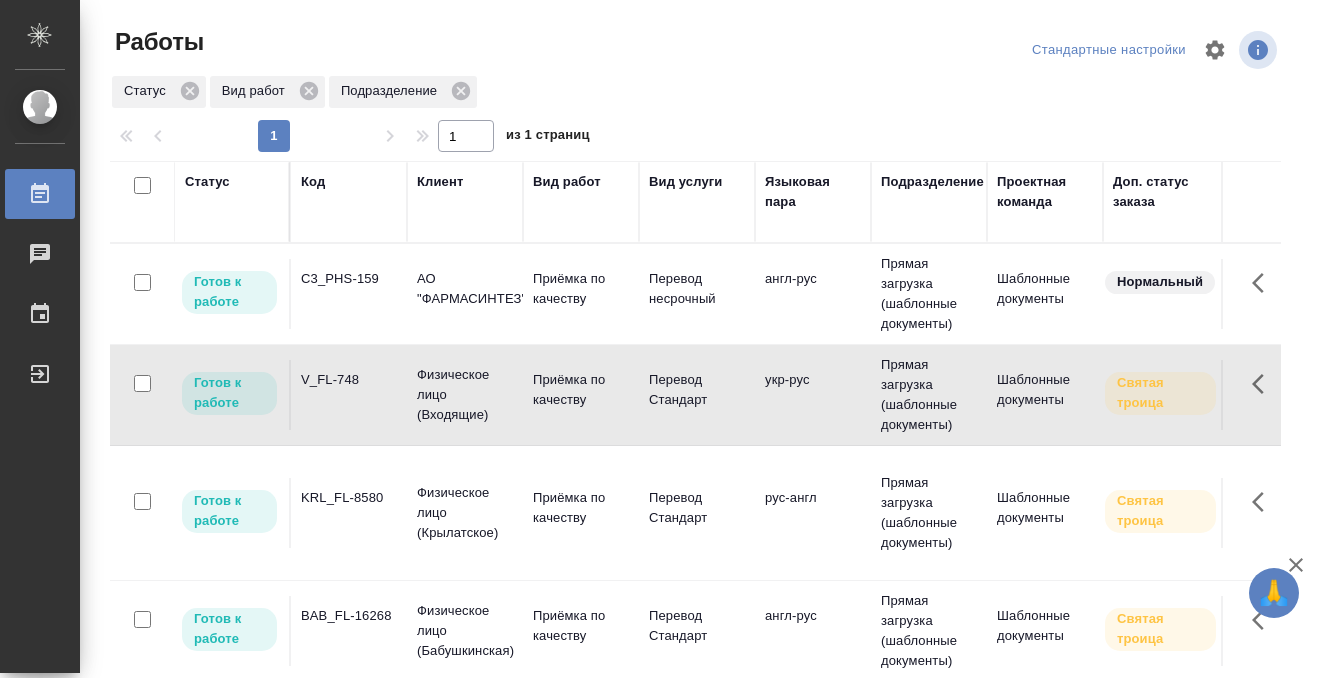click on "KRL_FL-8580" at bounding box center (349, 279) 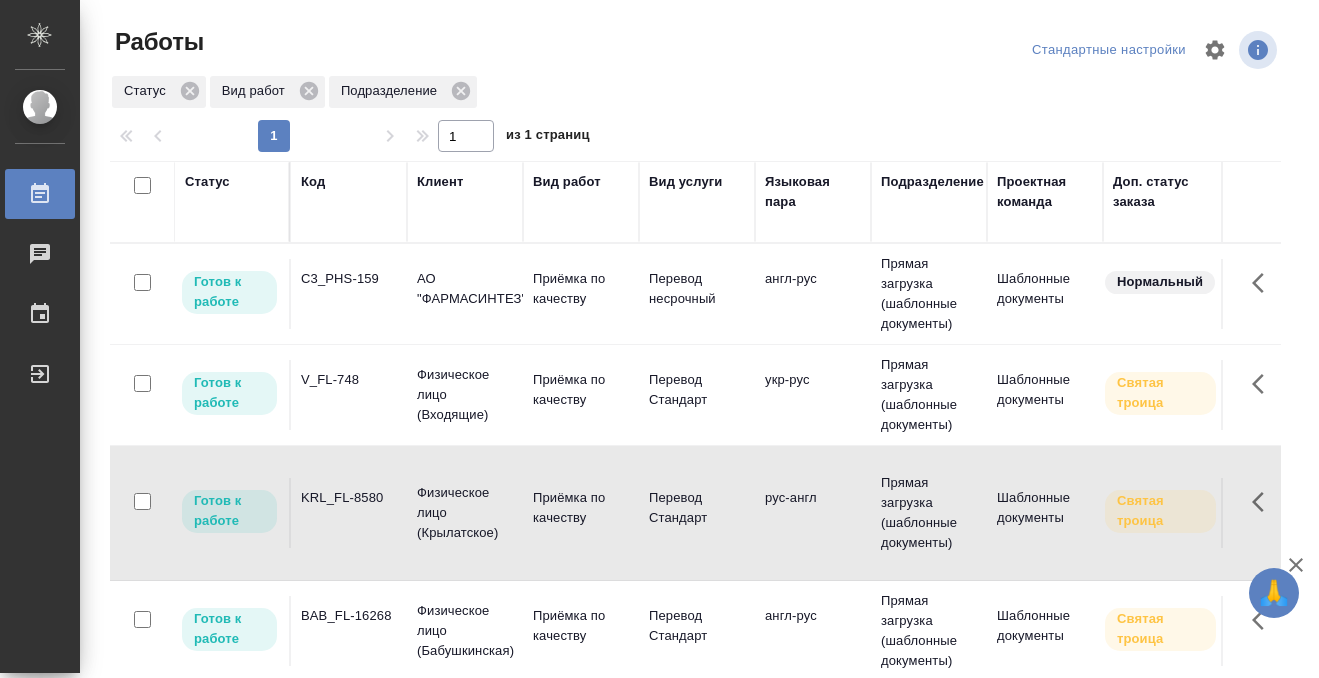 click on "Статус" at bounding box center (207, 182) 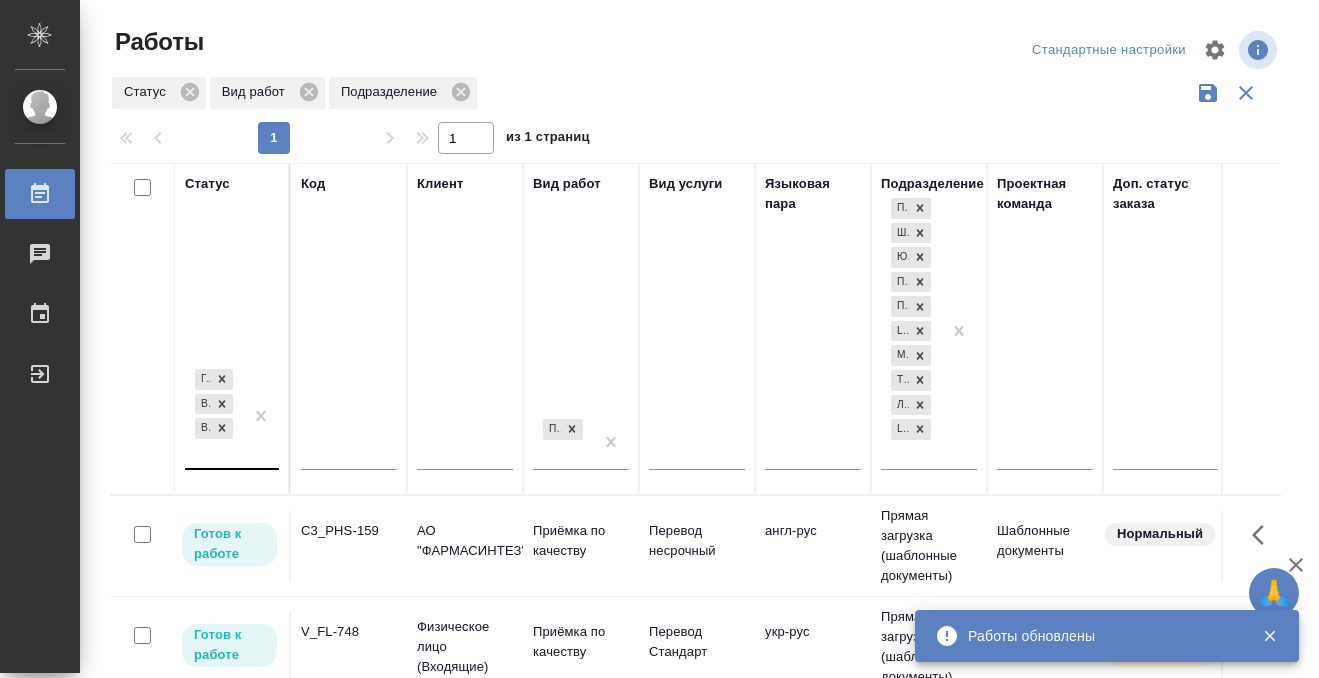 click on "Готов к работе В работе В ожидании" at bounding box center [214, 416] 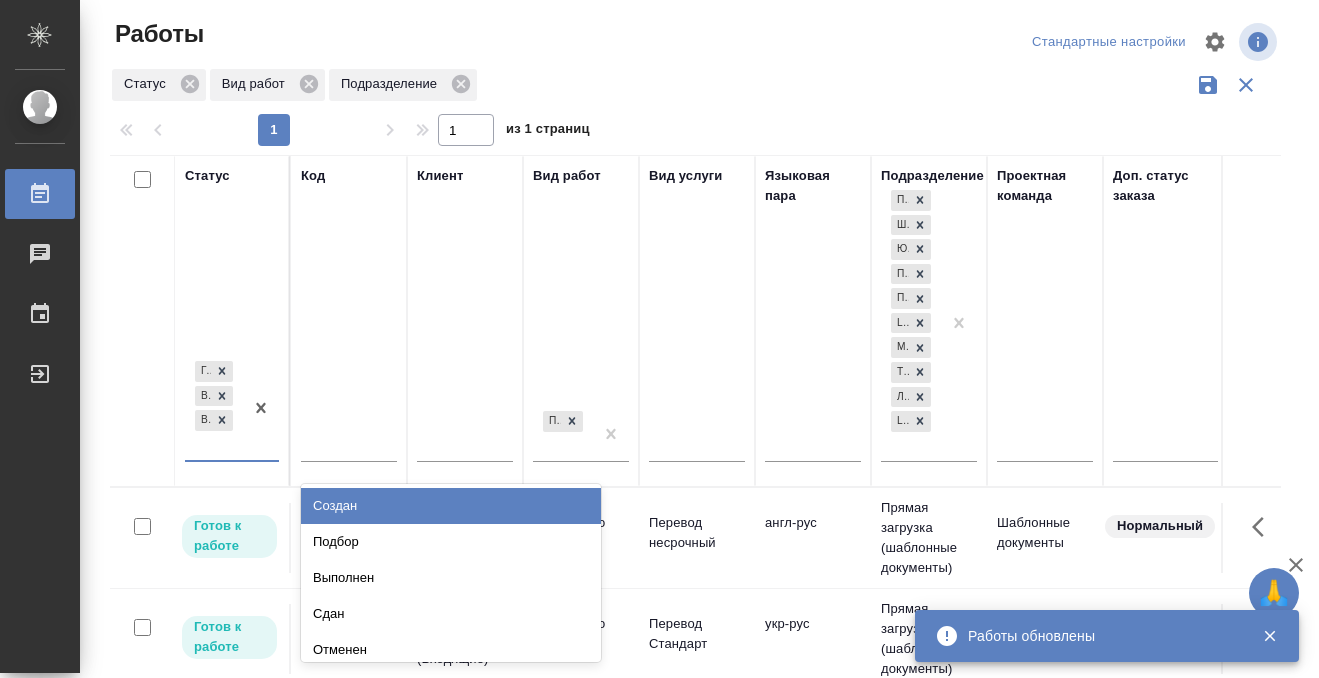 scroll, scrollTop: 10, scrollLeft: 0, axis: vertical 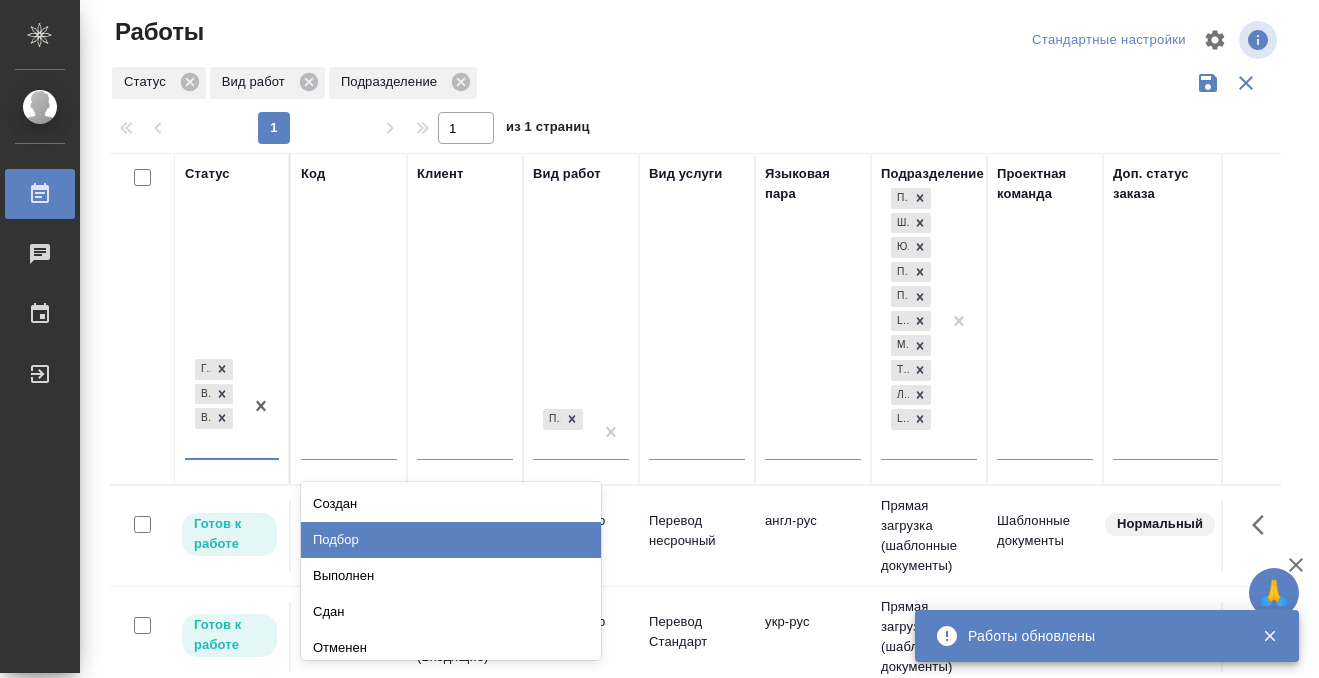click on "Подбор" at bounding box center [451, 540] 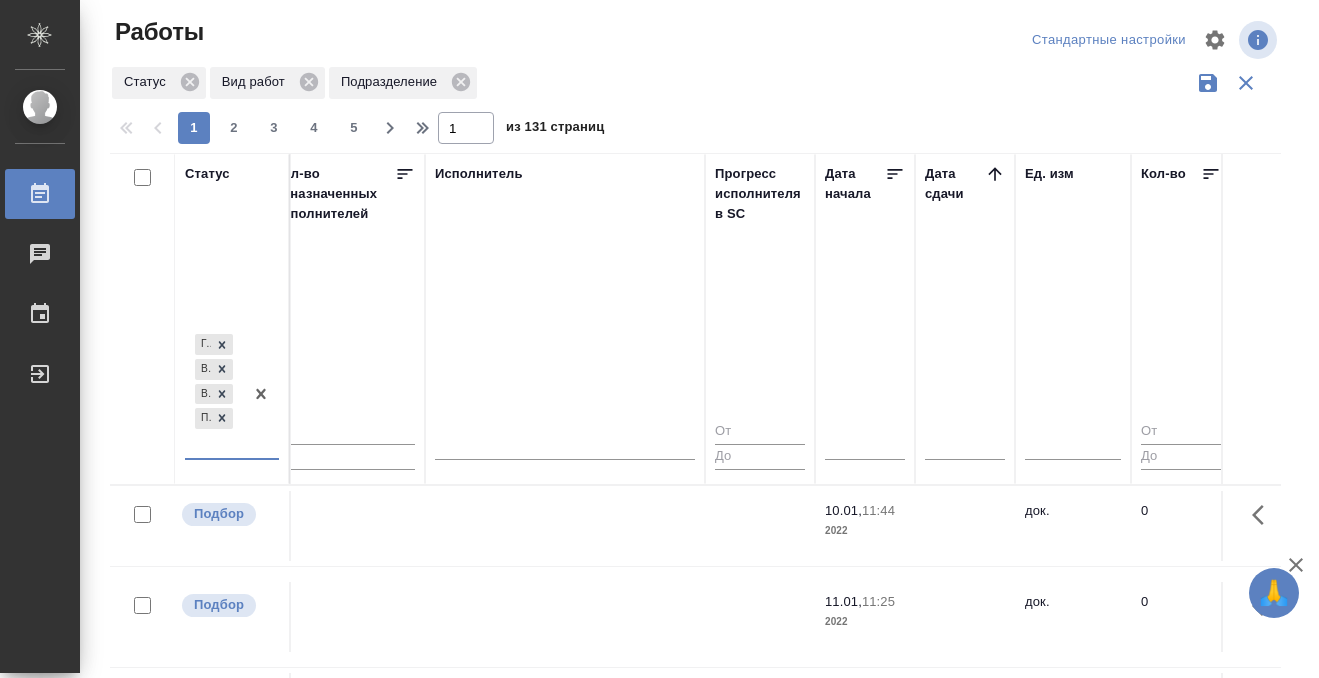 scroll, scrollTop: 0, scrollLeft: 1241, axis: horizontal 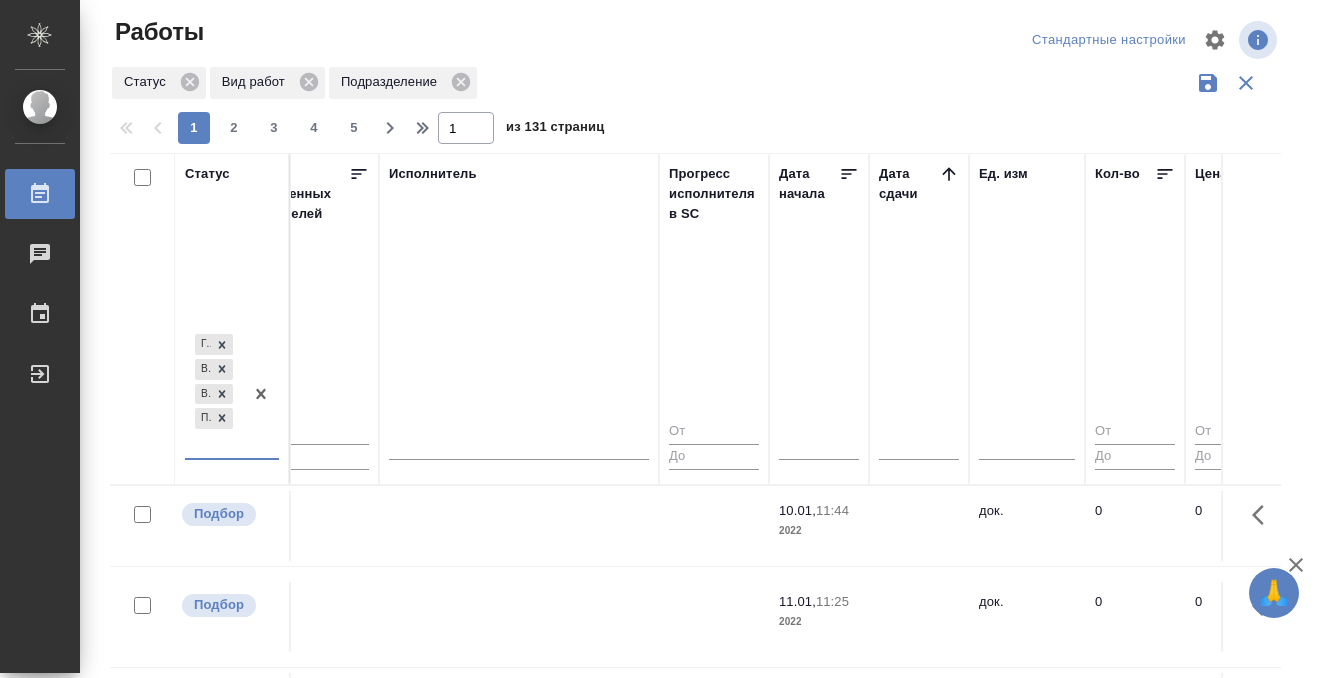 click 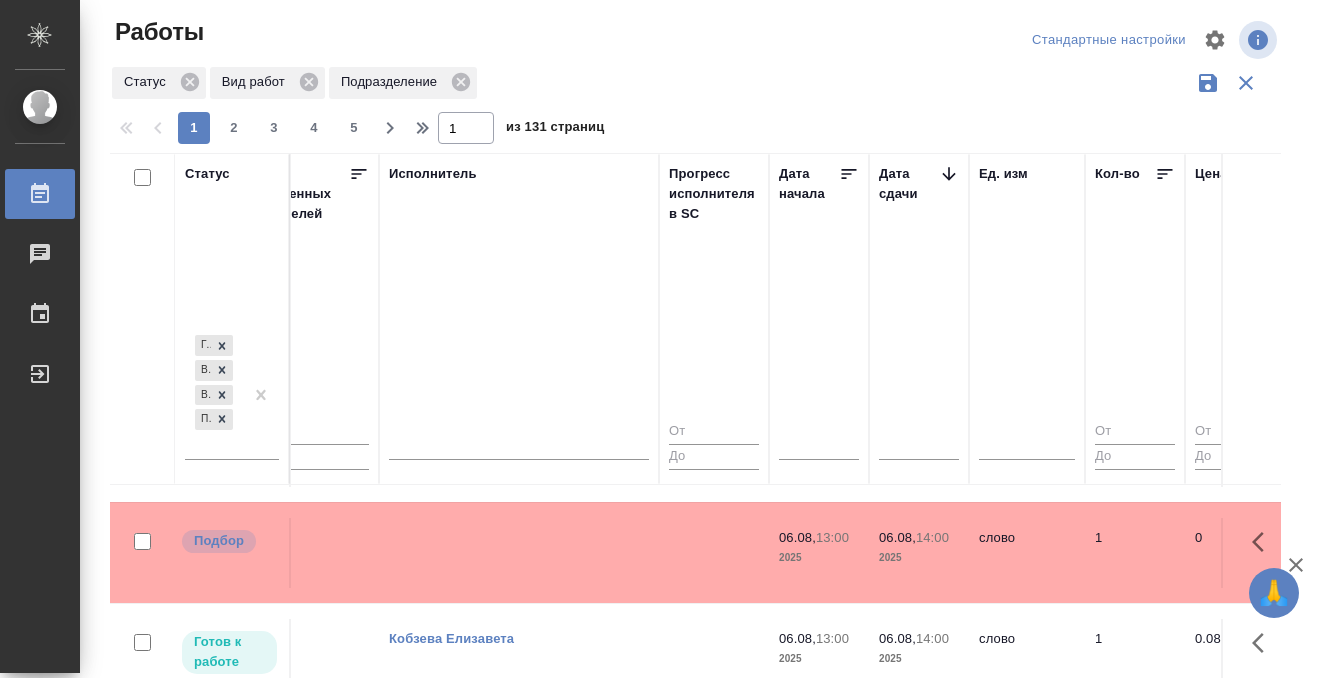 scroll, scrollTop: 1244, scrollLeft: 1241, axis: both 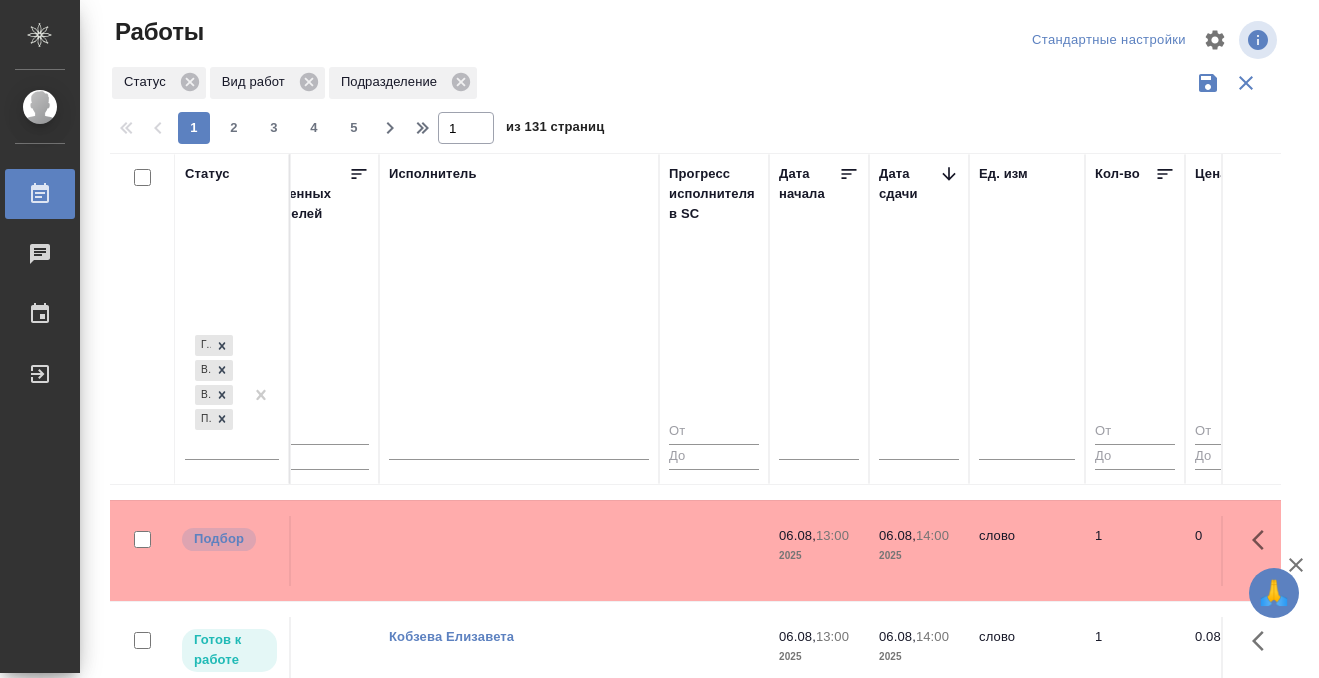 click at bounding box center (519, -708) 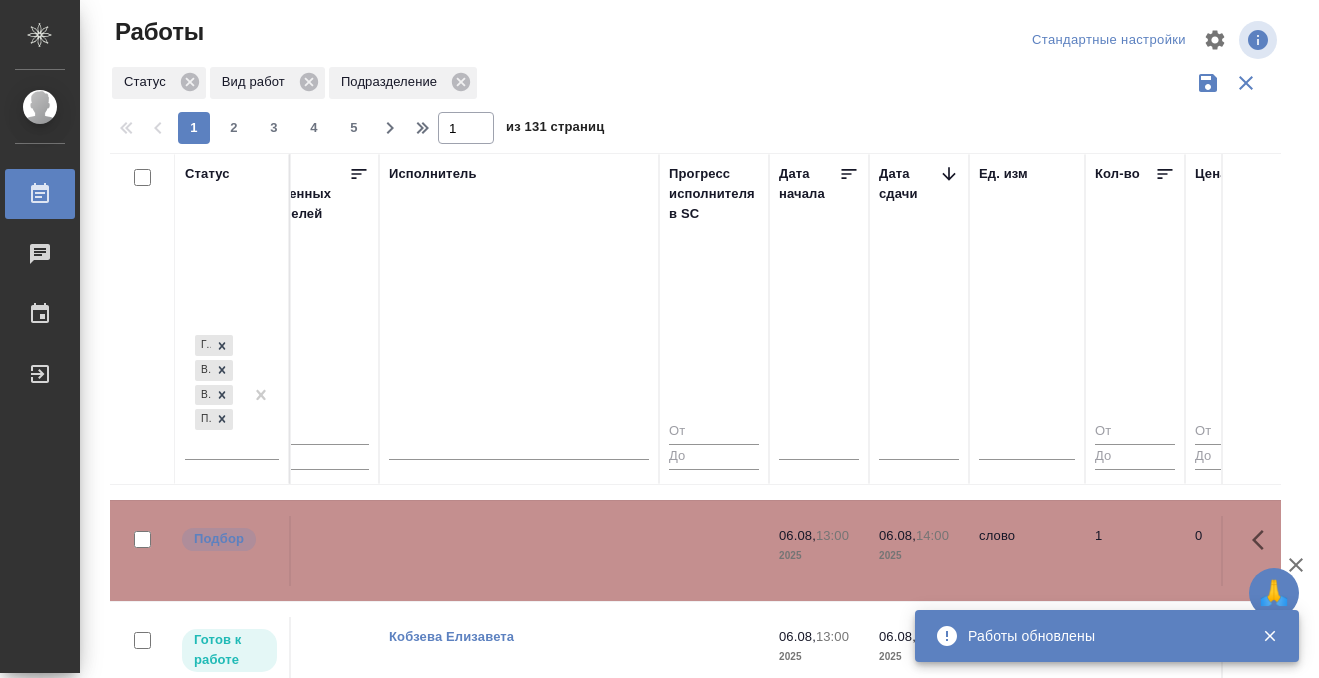 scroll, scrollTop: 1433, scrollLeft: 1241, axis: both 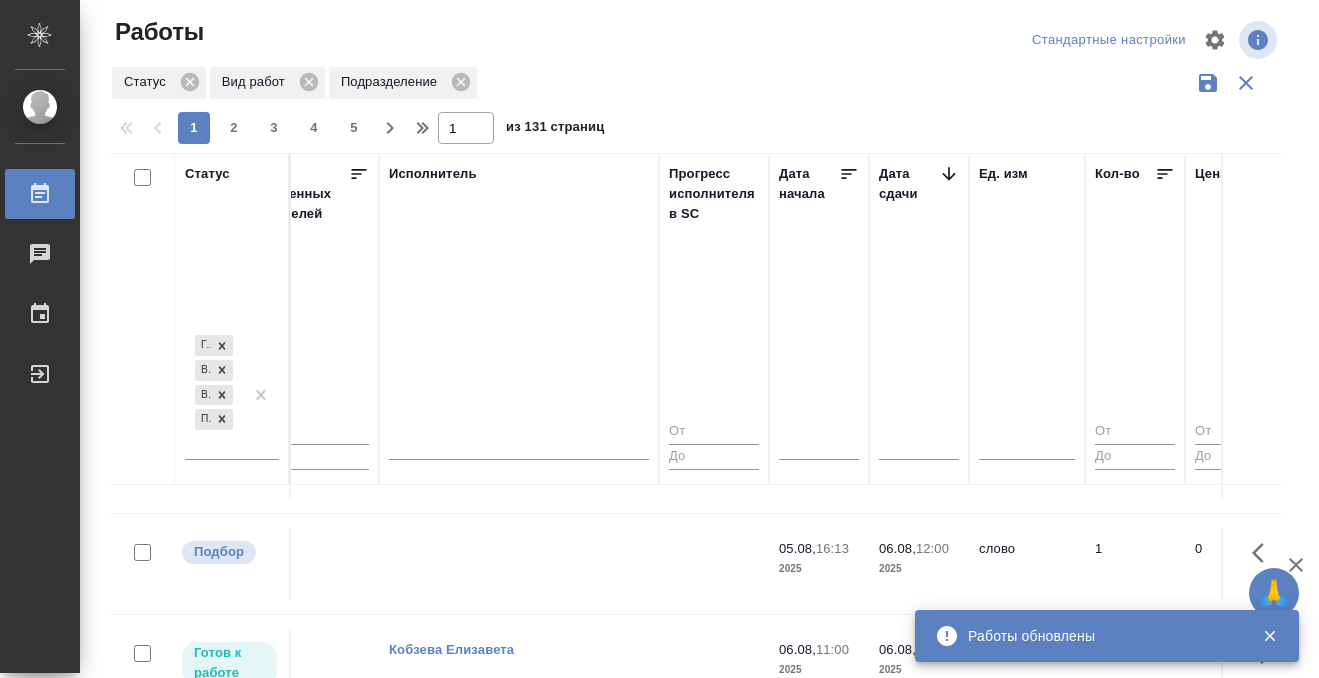 click at bounding box center (519, -897) 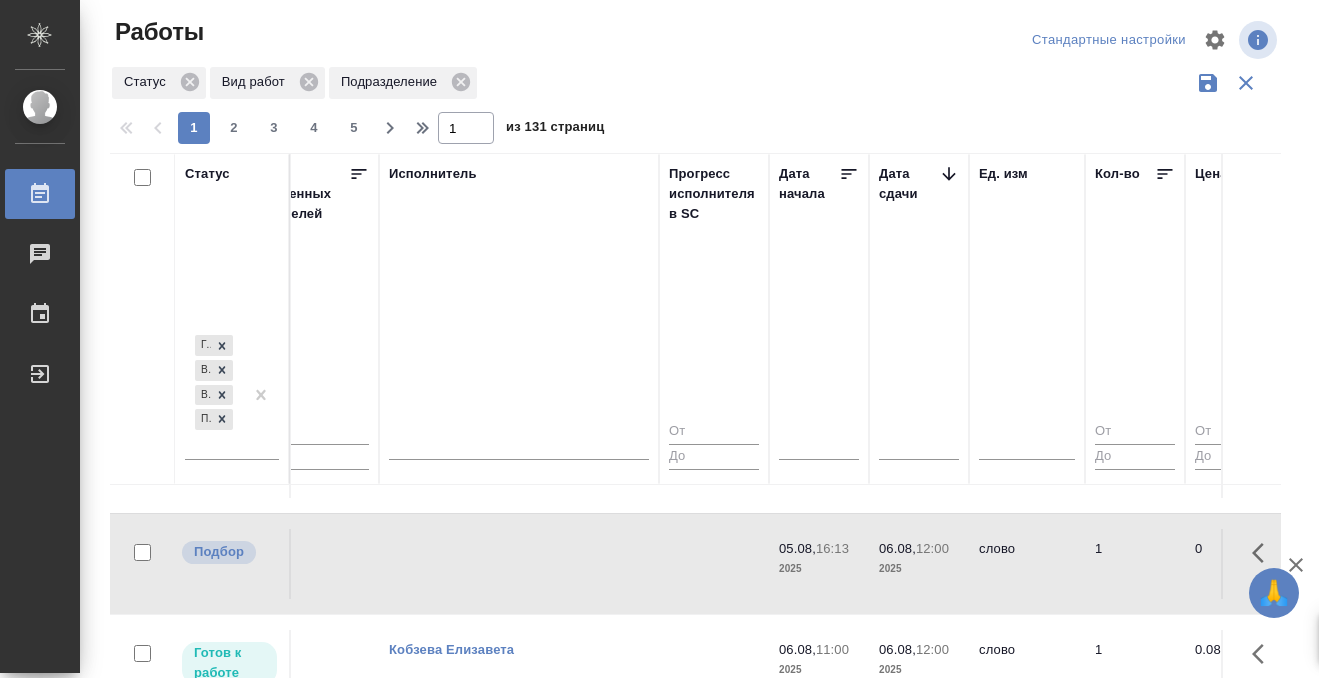 click at bounding box center [519, -897] 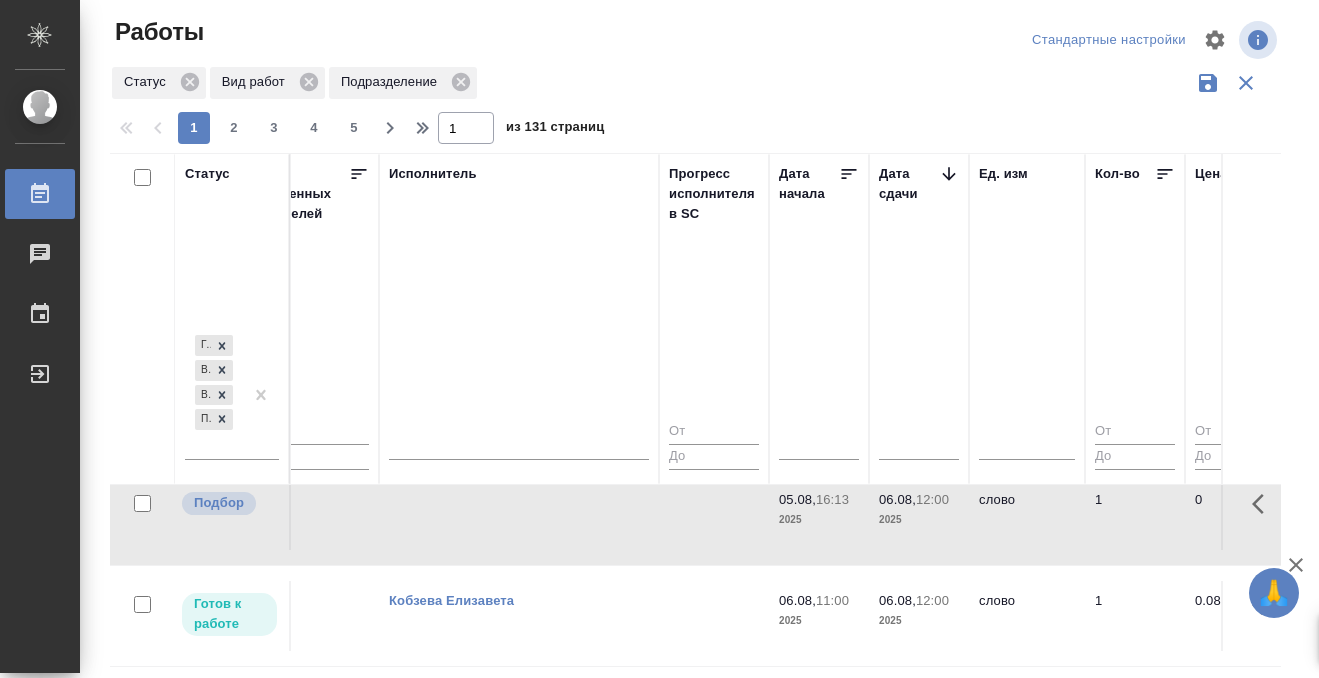 click at bounding box center [519, -946] 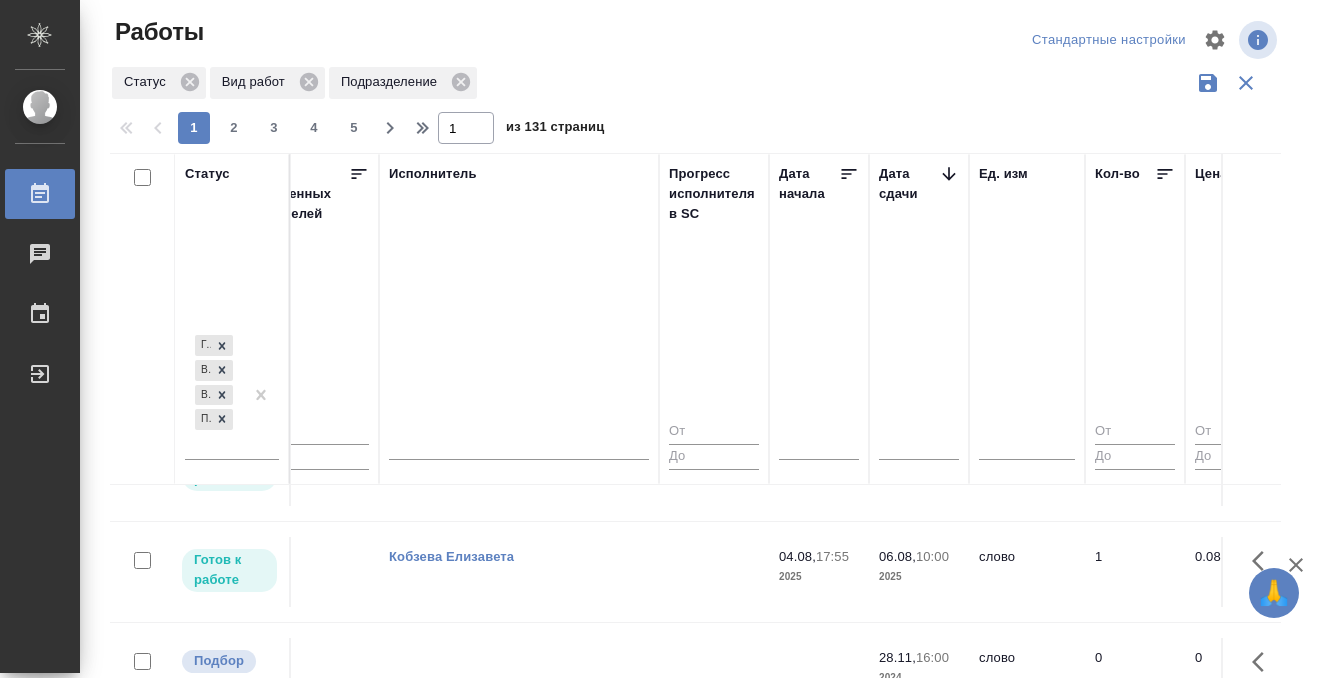 scroll, scrollTop: 2300, scrollLeft: 1241, axis: both 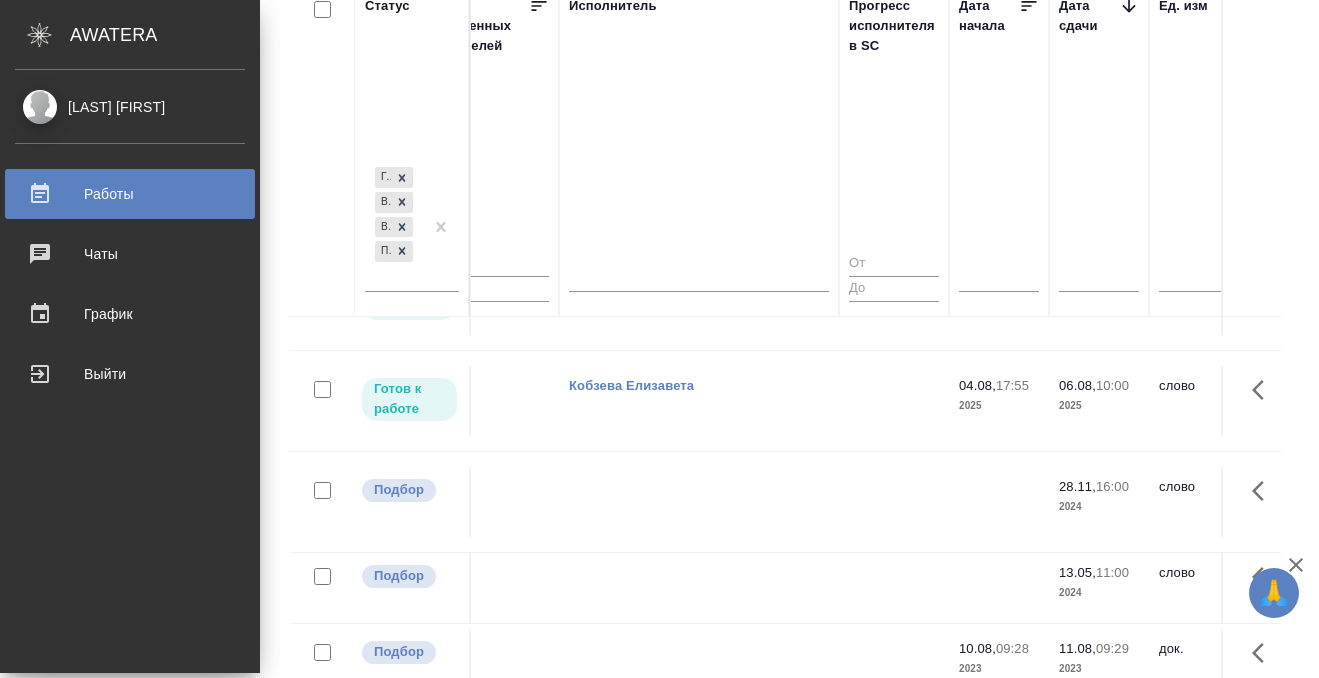 click on "Работы" at bounding box center [130, 194] 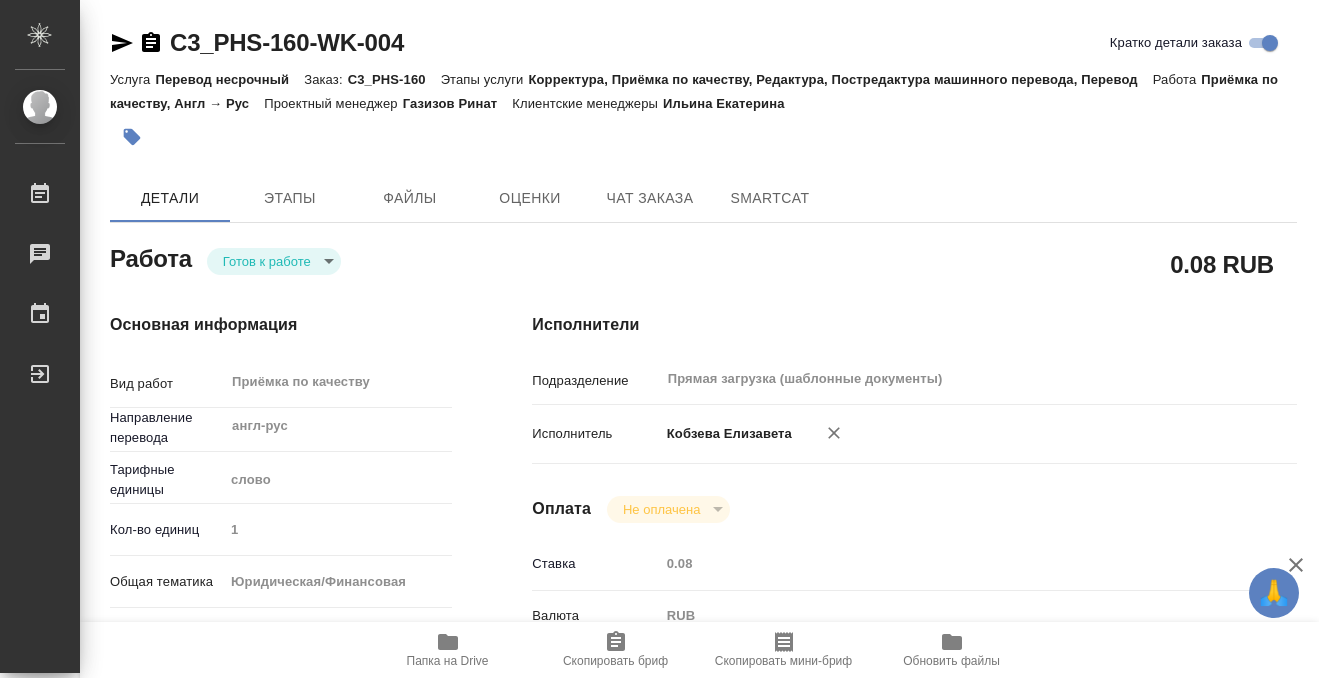 scroll, scrollTop: 0, scrollLeft: 0, axis: both 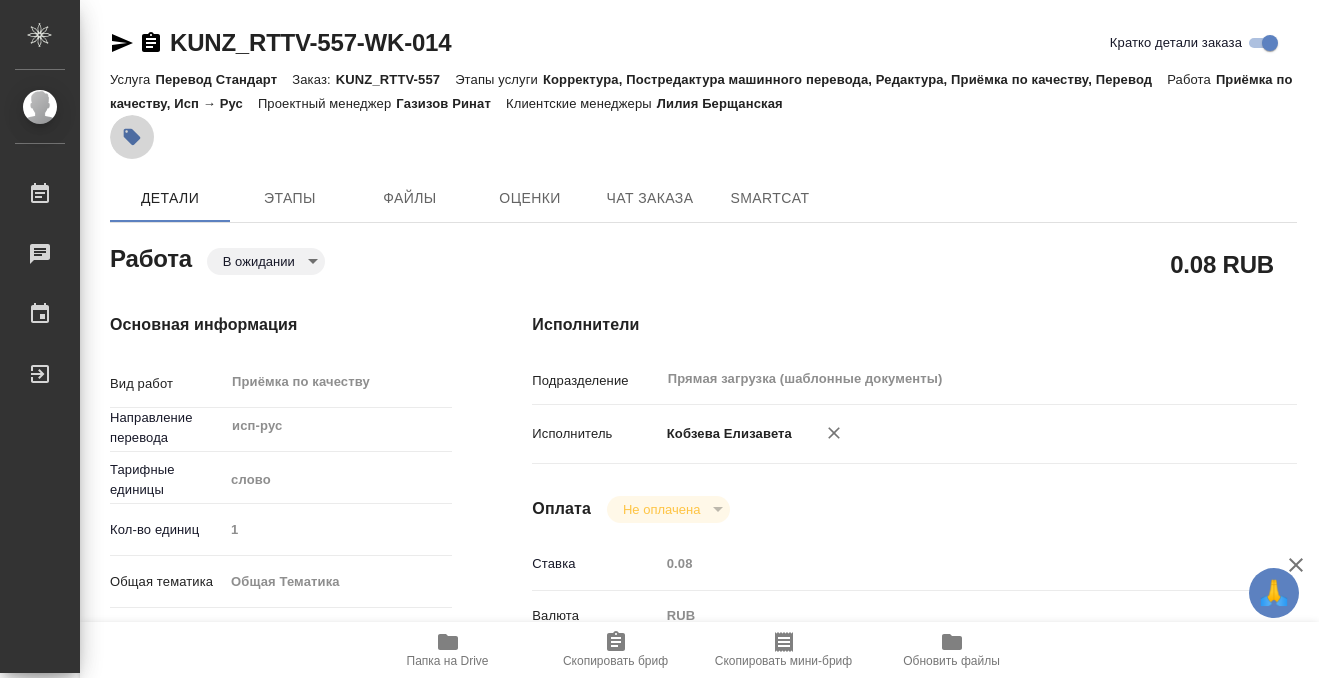 click 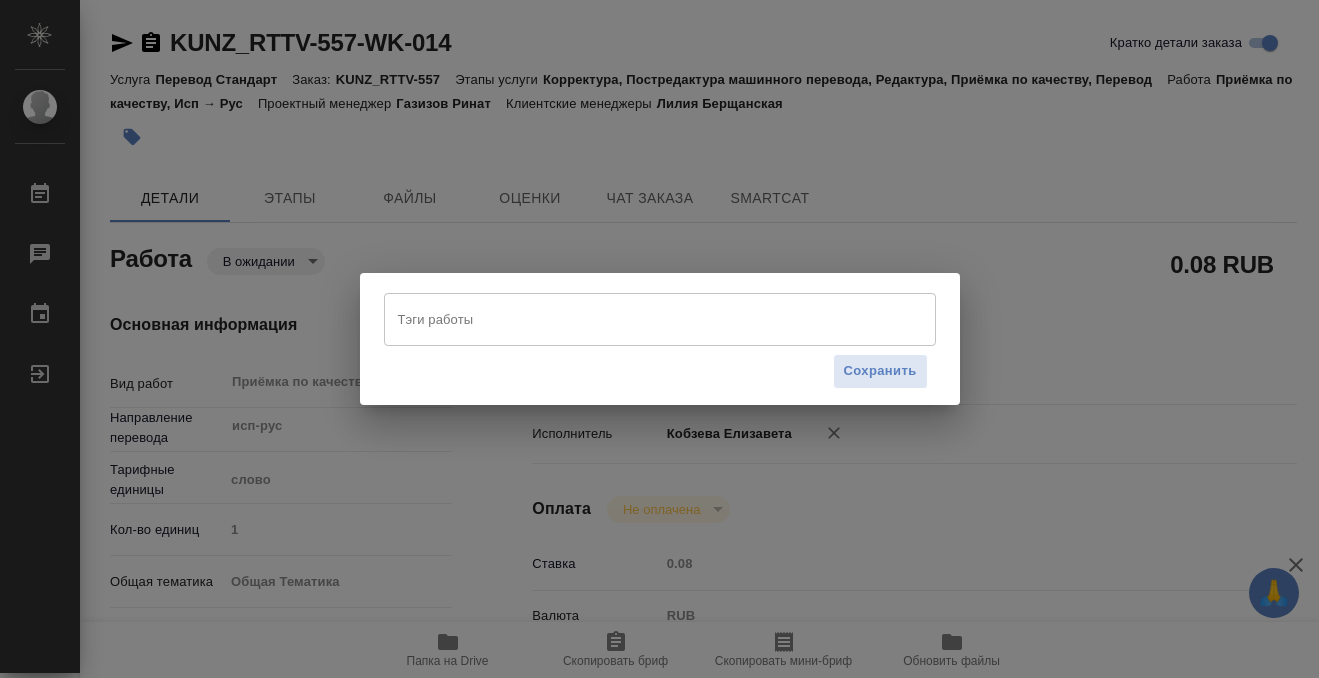 click on "Тэги работы" at bounding box center (641, 319) 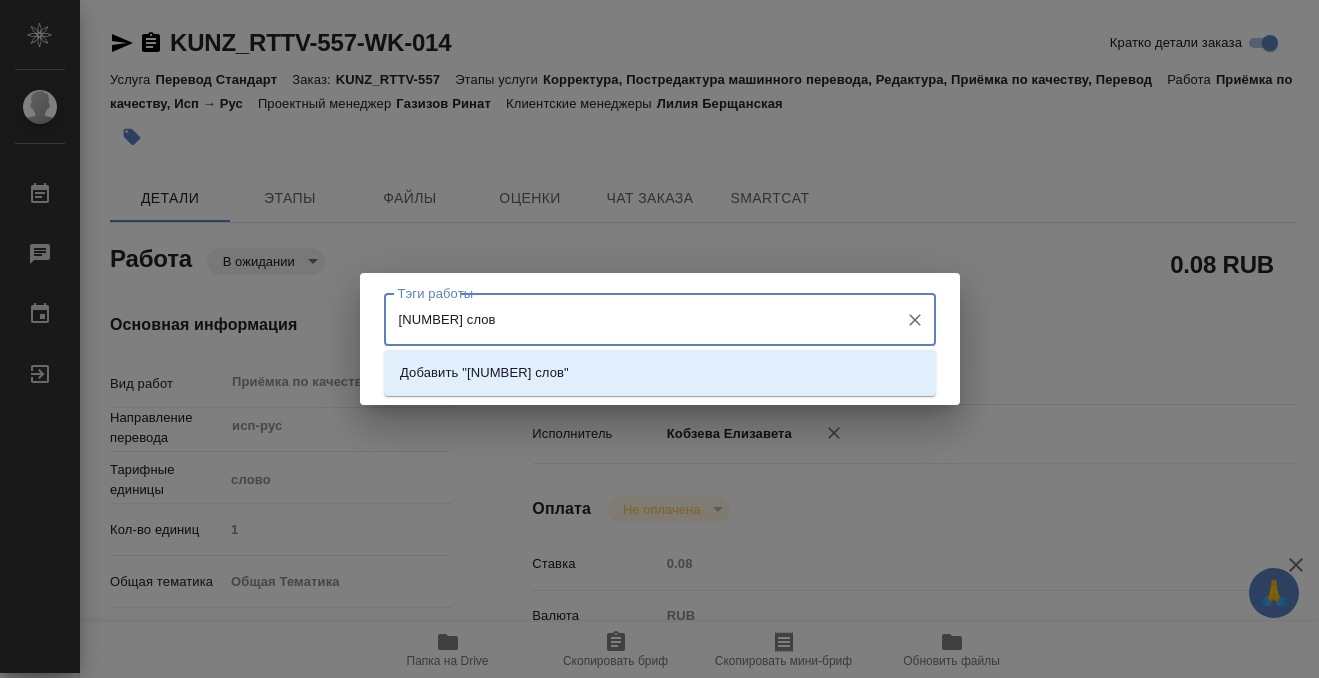 type on "[NUMBER] слово" 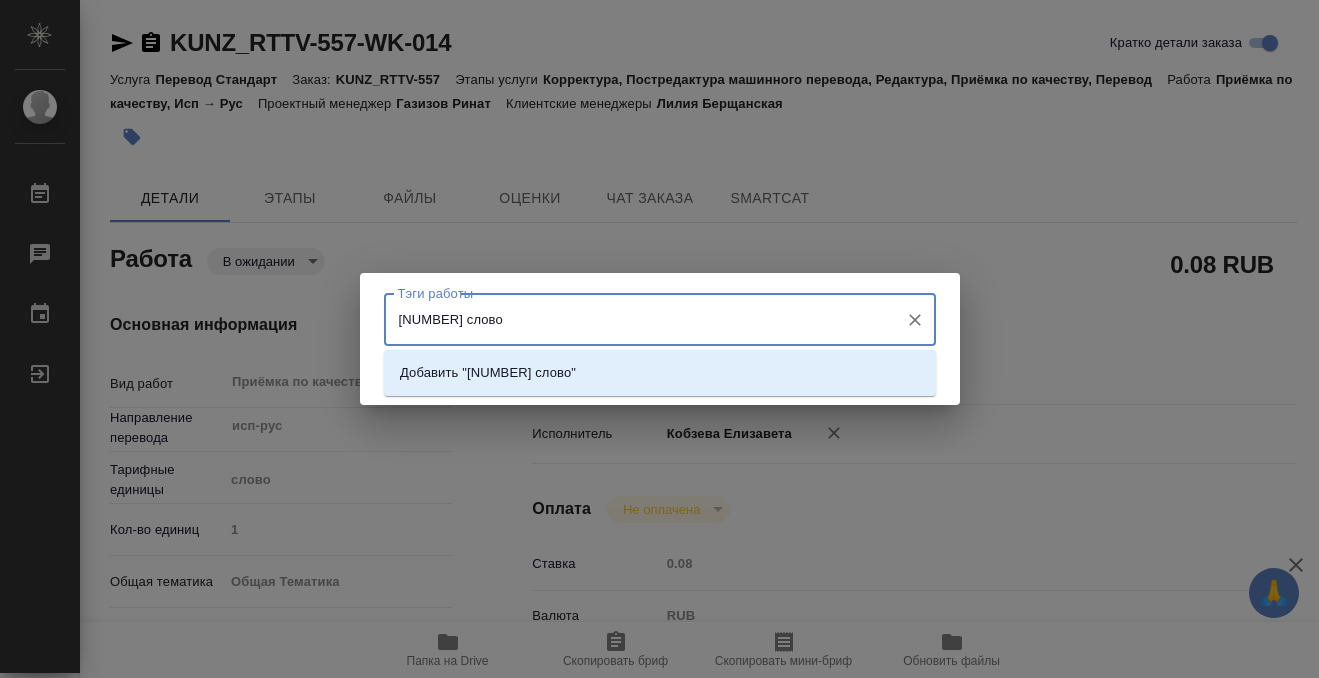 type 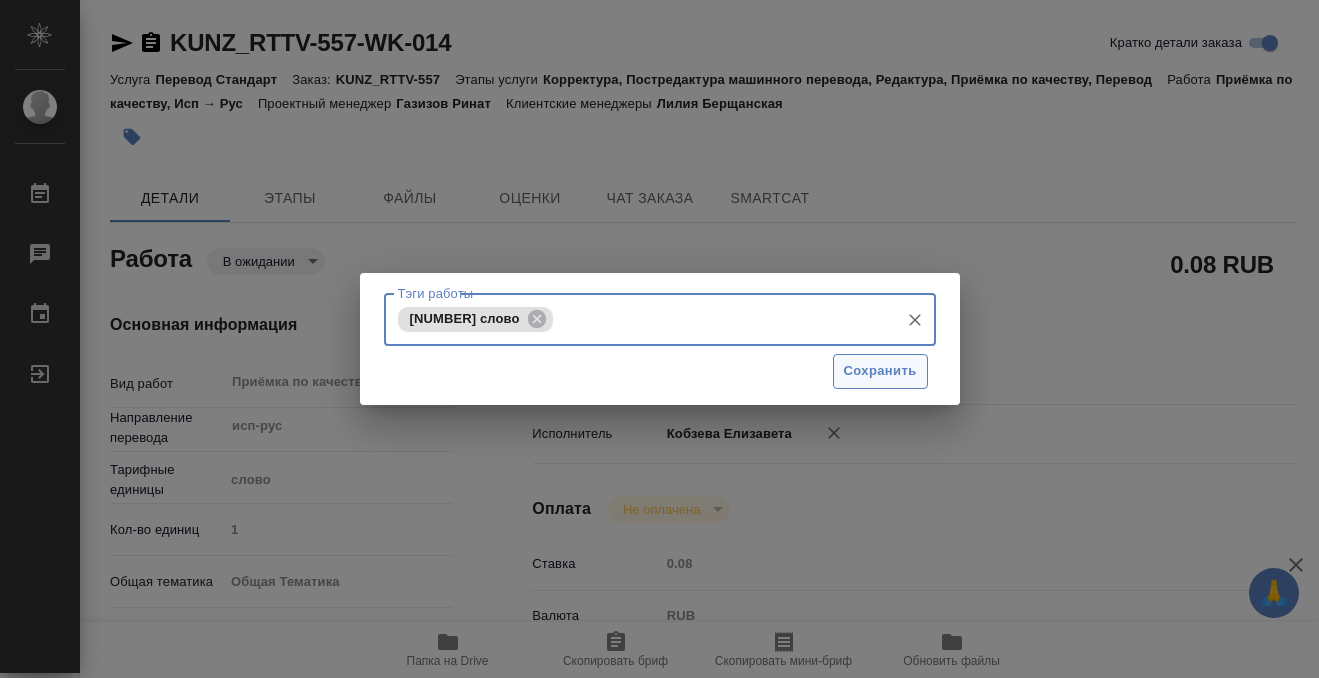 click on "Сохранить" at bounding box center (880, 371) 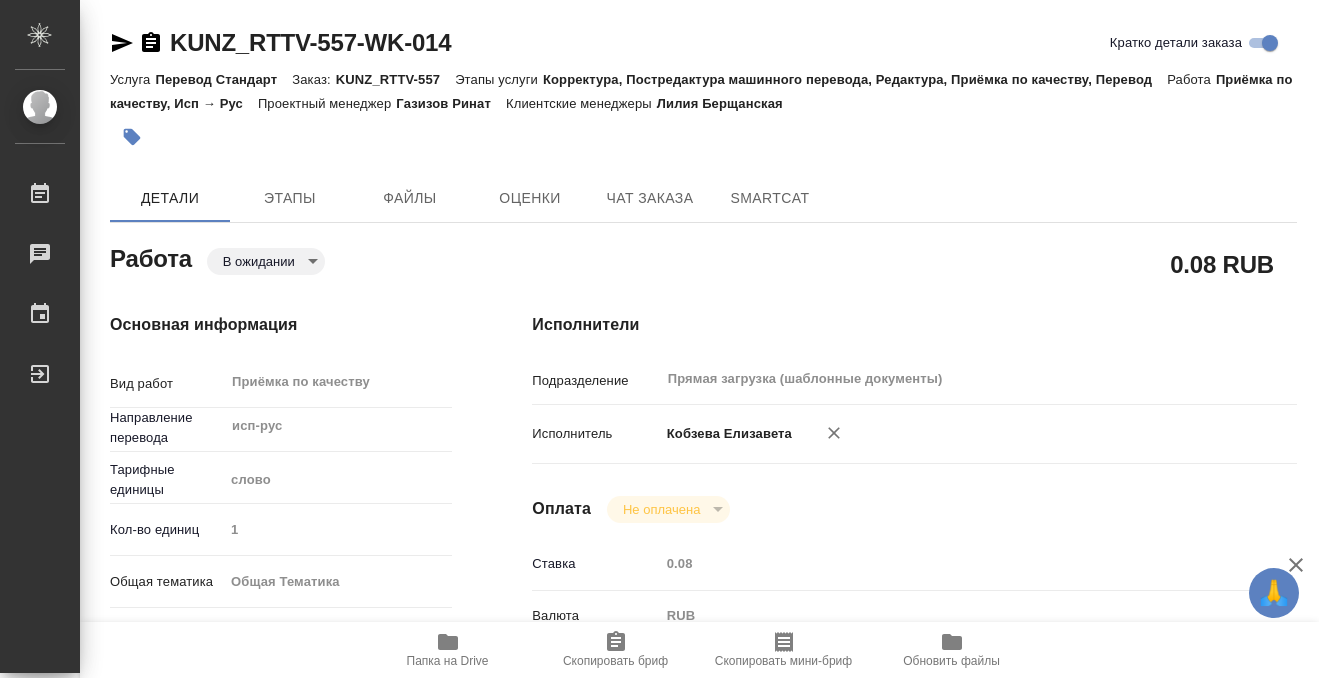 type on "inProgress" 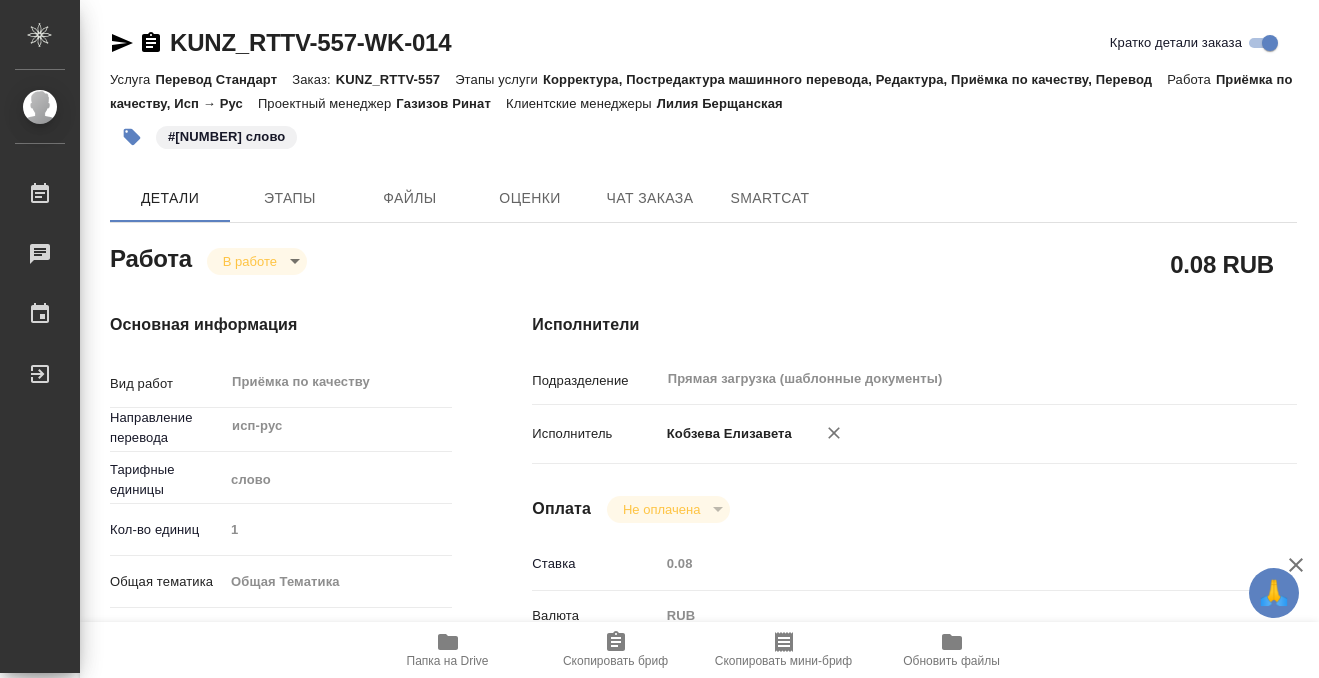 click on "🙏 .cls-1
fill:#fff;
AWATERA Kobzeva Elizaveta Работы 0 Чаты График Выйти KUNZ_RTTV-557-WK-014 Кратко детали заказа Услуга Перевод Стандарт Заказ: KUNZ_RTTV-557 Этапы услуги Корректура, Постредактура машинного перевода, Редактура, Приёмка по качеству, Перевод Работа Приёмка по качеству, Исп → Рус Проектный менеджер Газизов Ринат Клиентские менеджеры Лилия Берщанская #16101 слово Детали Этапы Файлы Оценки Чат заказа SmartCat Работа В работе inProgress 0.08 RUB Основная информация Вид работ Приёмка по качеству x ​ Направление перевода исп-рус ​ Тарифные единицы слово 5a8b1489cc6b4906c91bfd90 1 obtem ​" at bounding box center (659, 339) 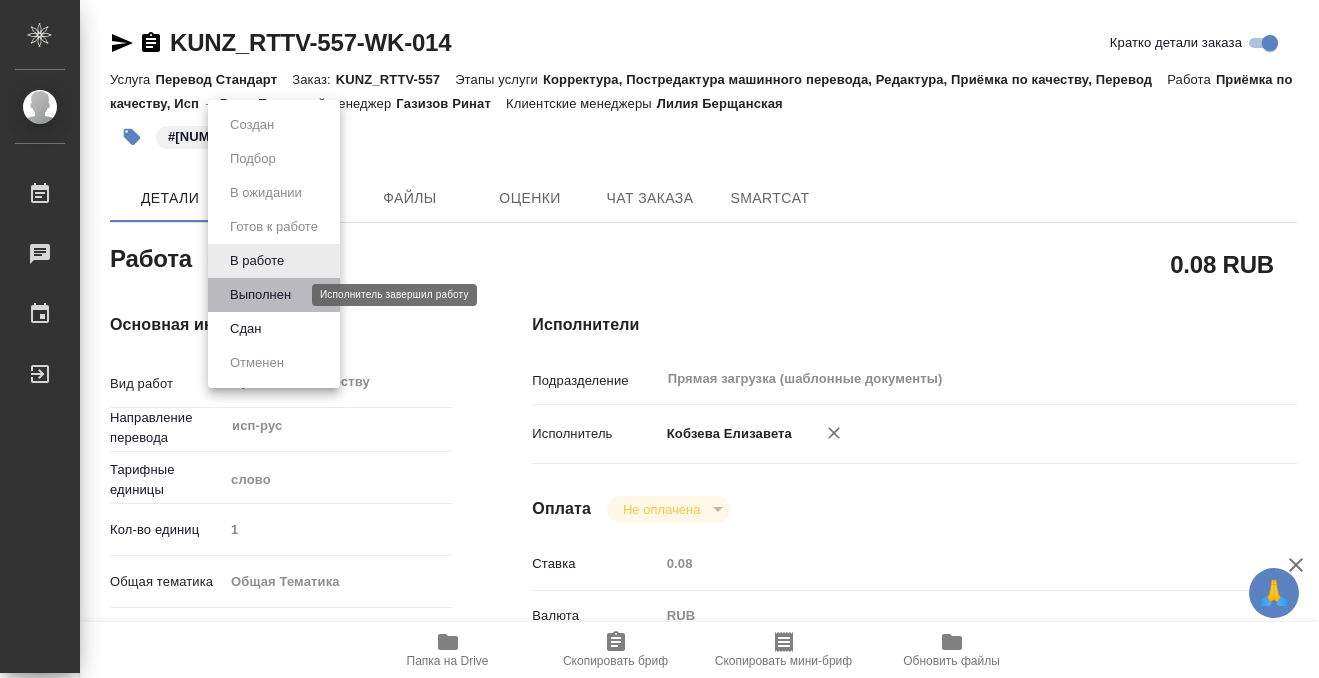 click on "Выполнен" at bounding box center [260, 295] 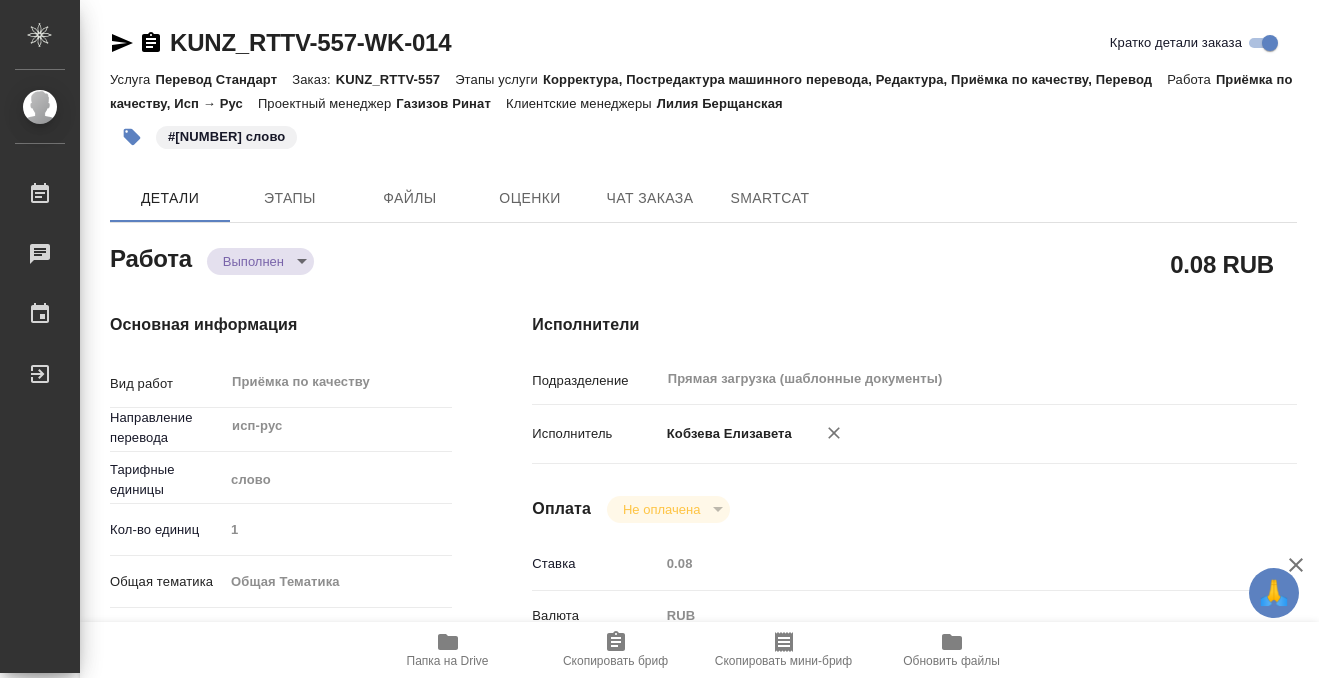 type on "x" 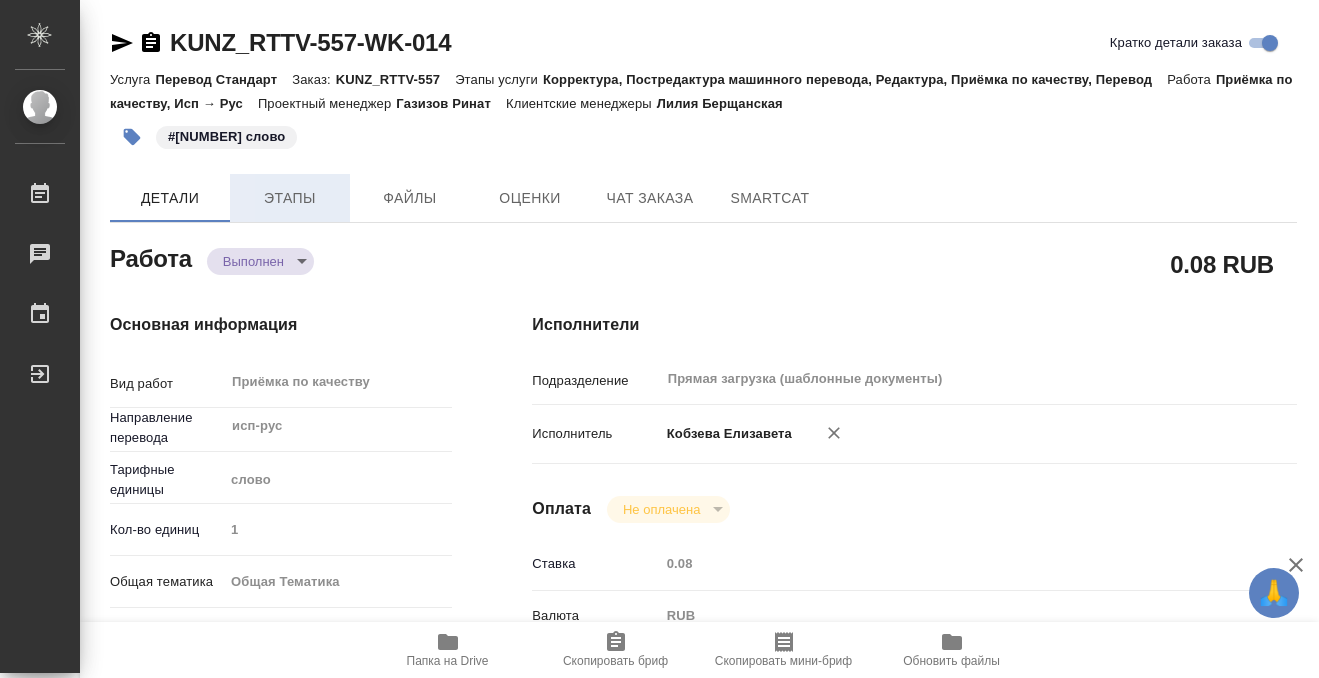 click on "Этапы" at bounding box center [290, 198] 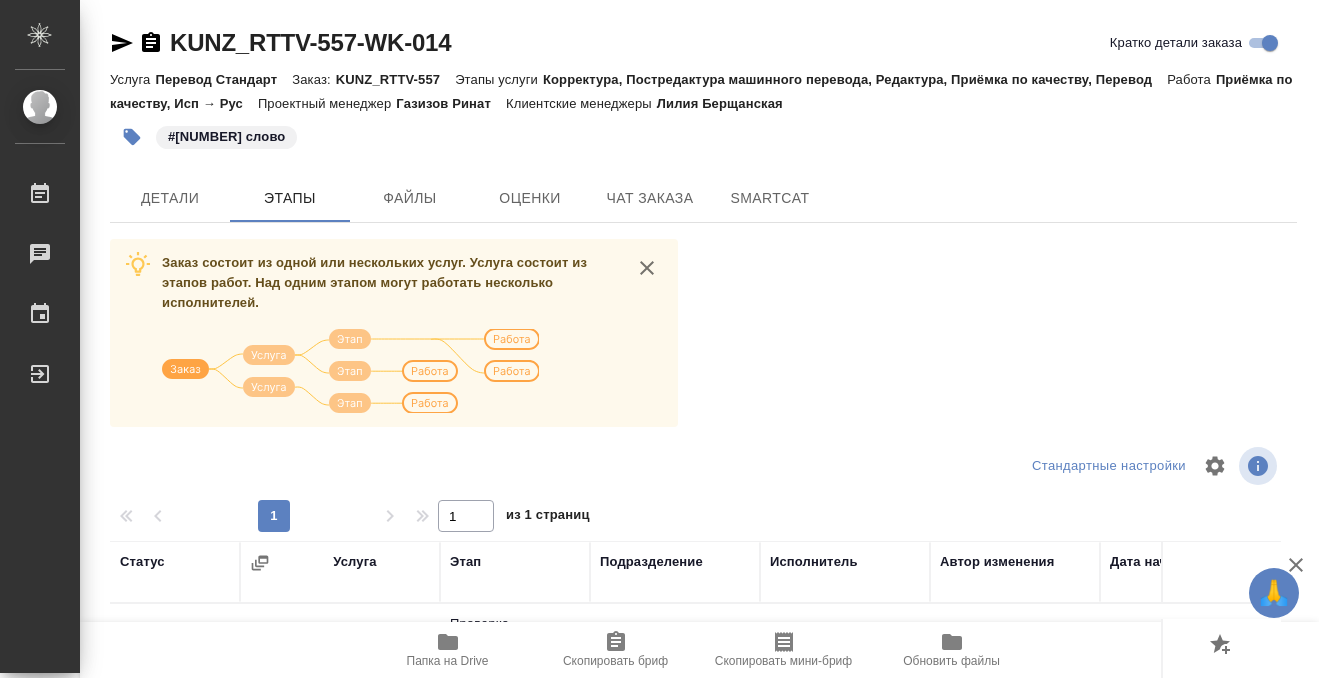 scroll, scrollTop: 364, scrollLeft: 0, axis: vertical 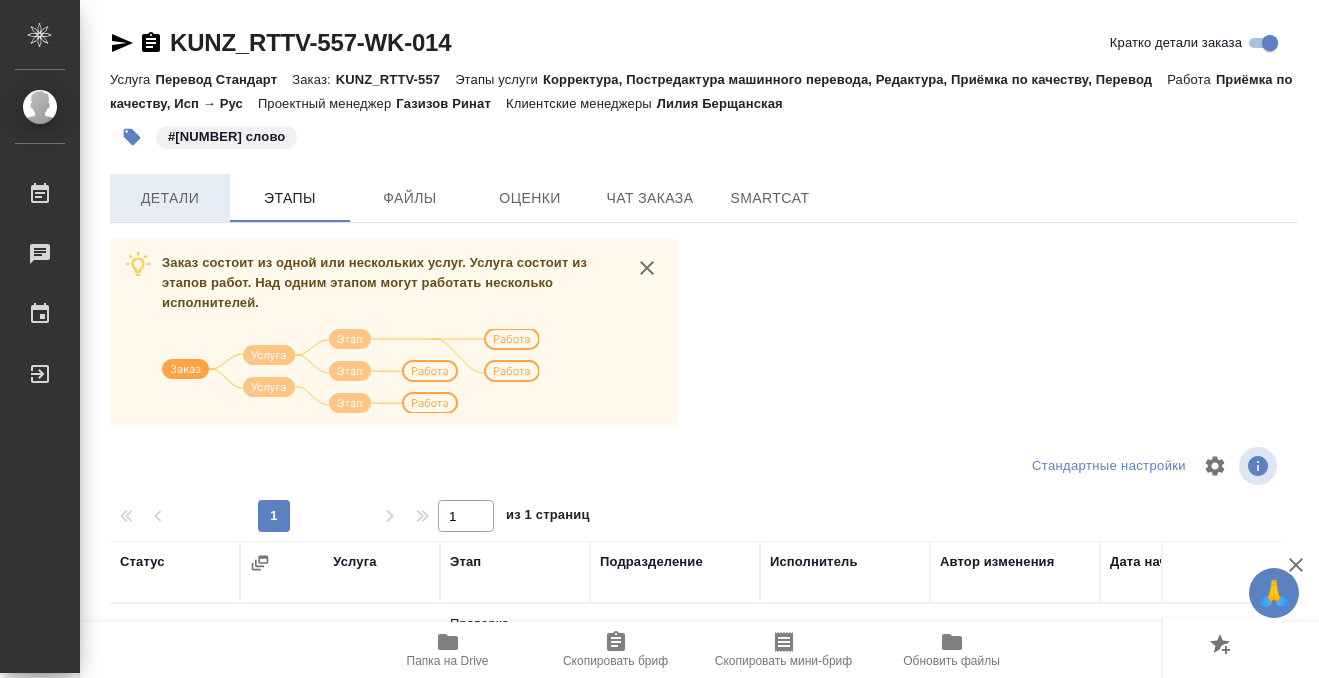 click on "Детали" at bounding box center (170, 198) 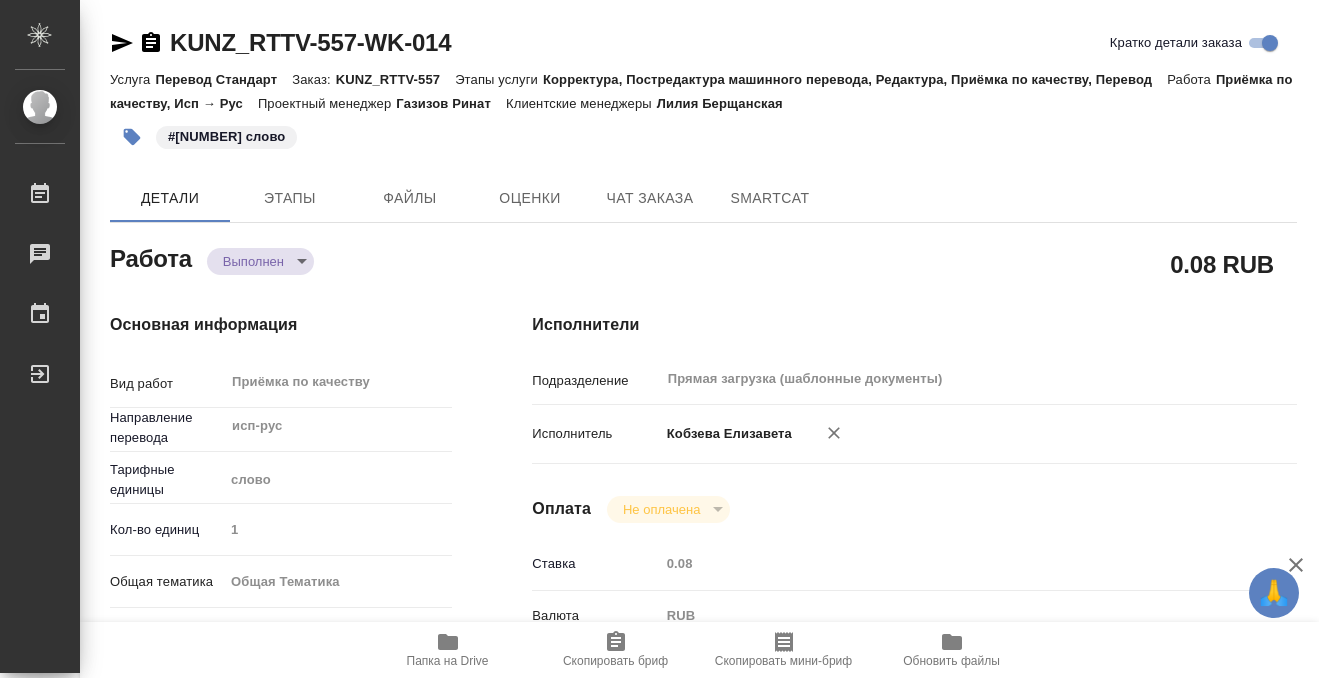 type on "x" 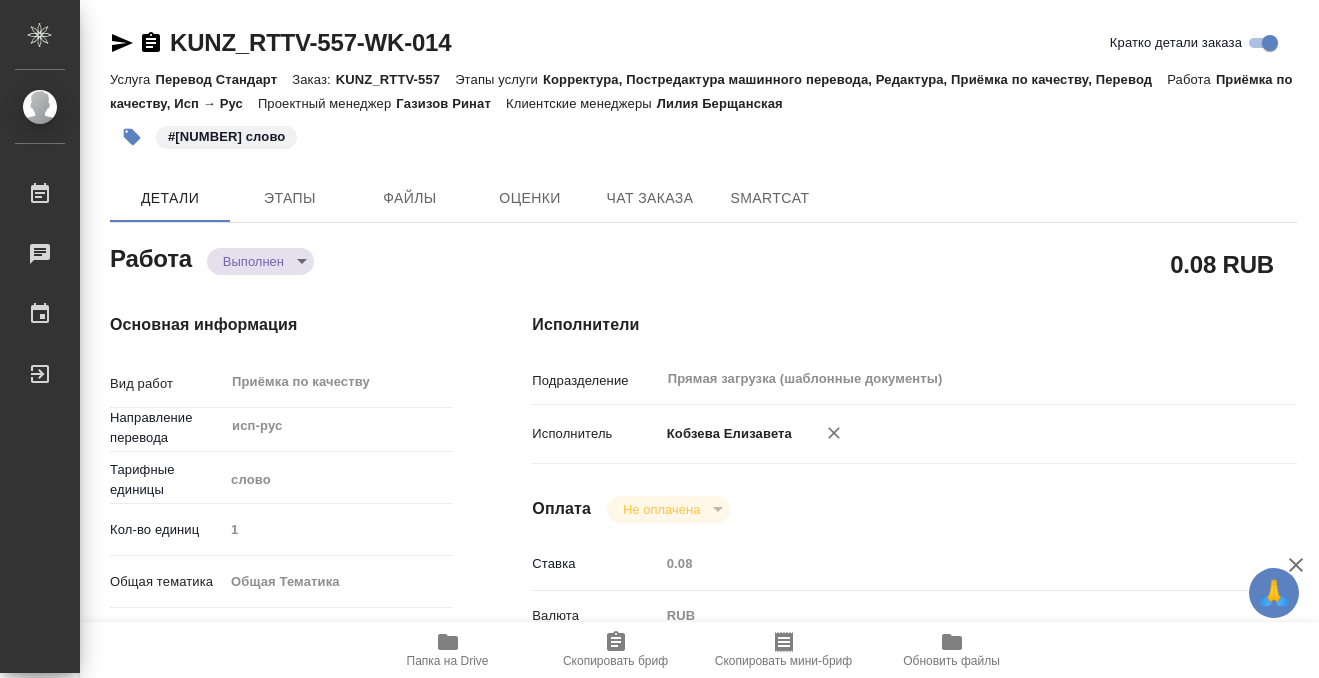 type on "x" 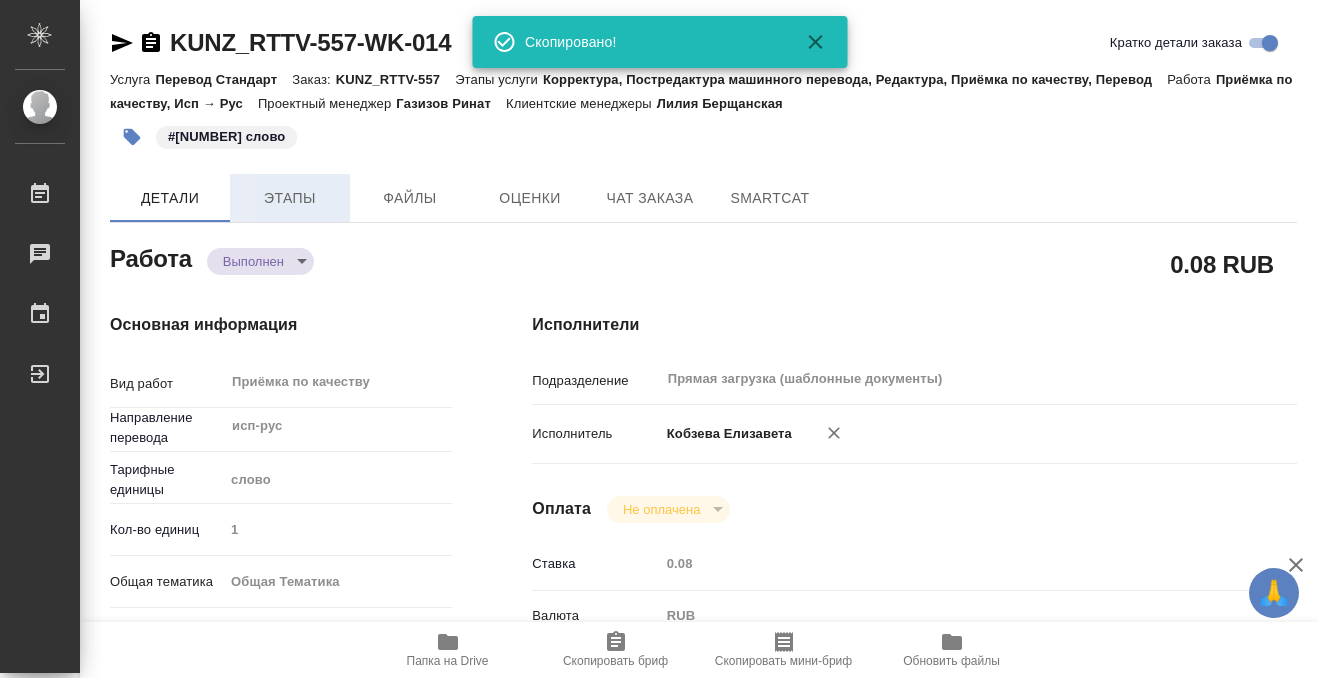 click on "Этапы" at bounding box center [290, 198] 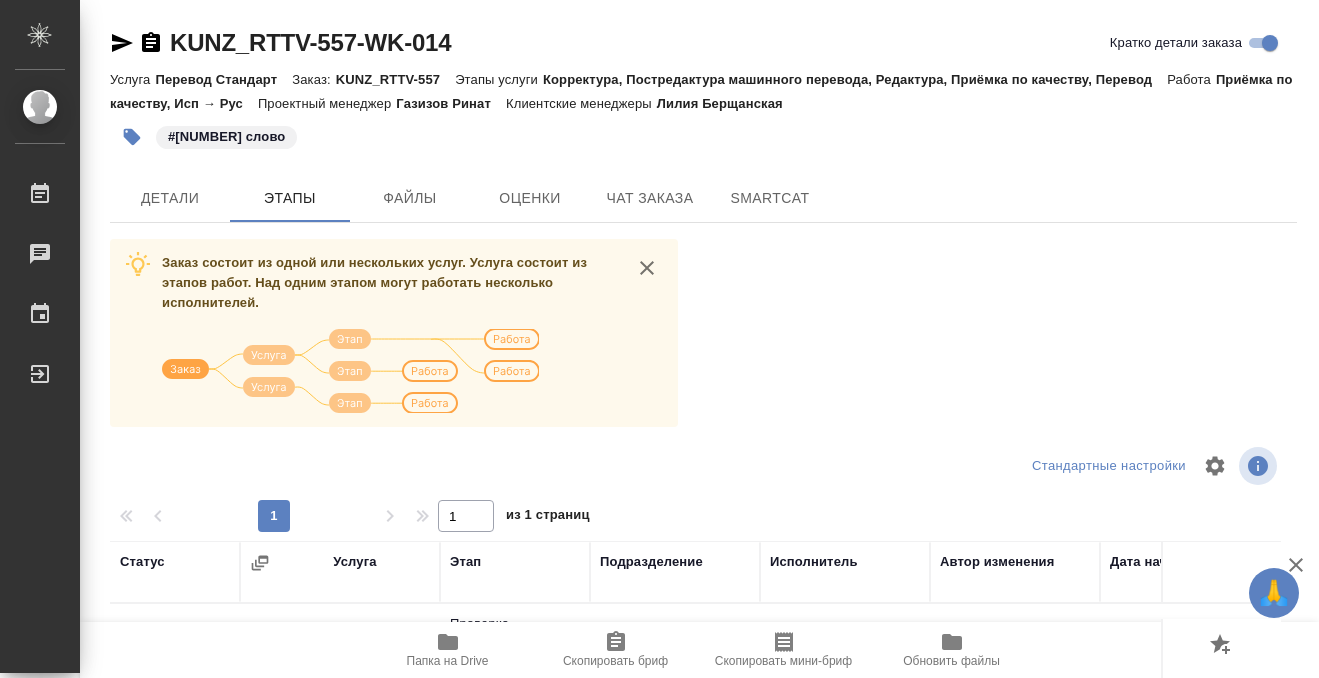 scroll, scrollTop: 364, scrollLeft: 0, axis: vertical 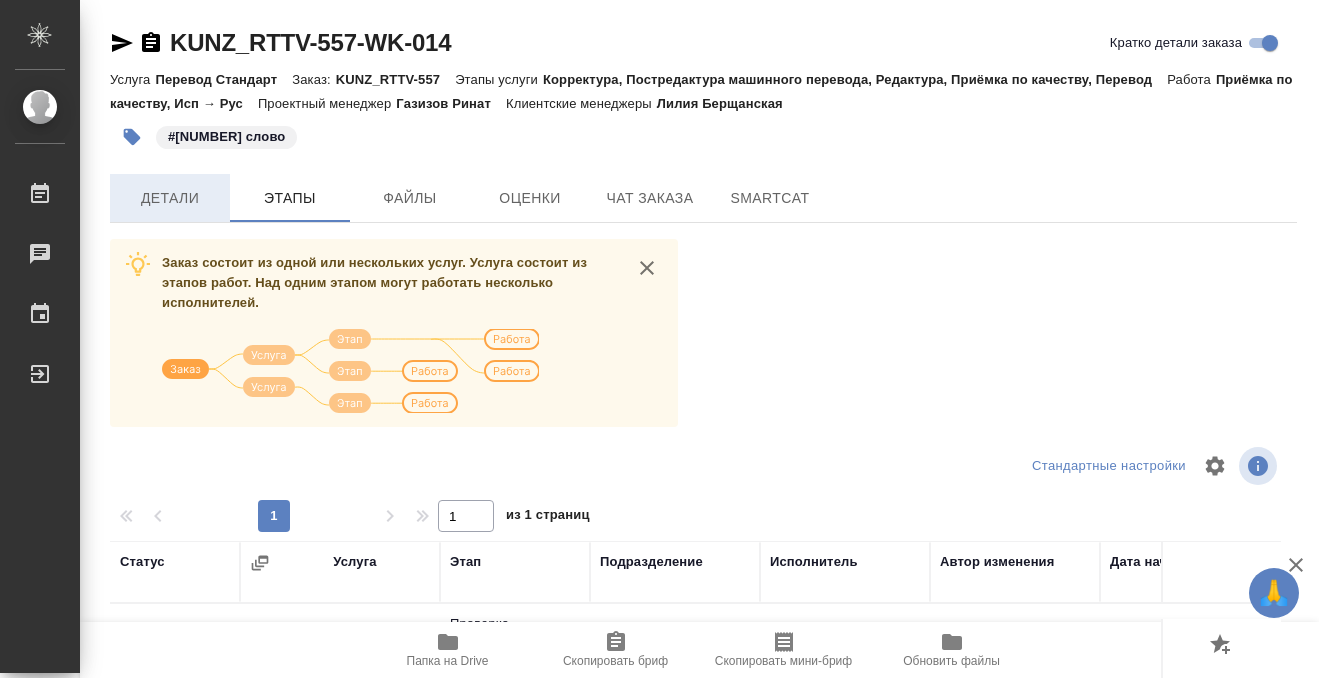 click on "Детали" at bounding box center [170, 198] 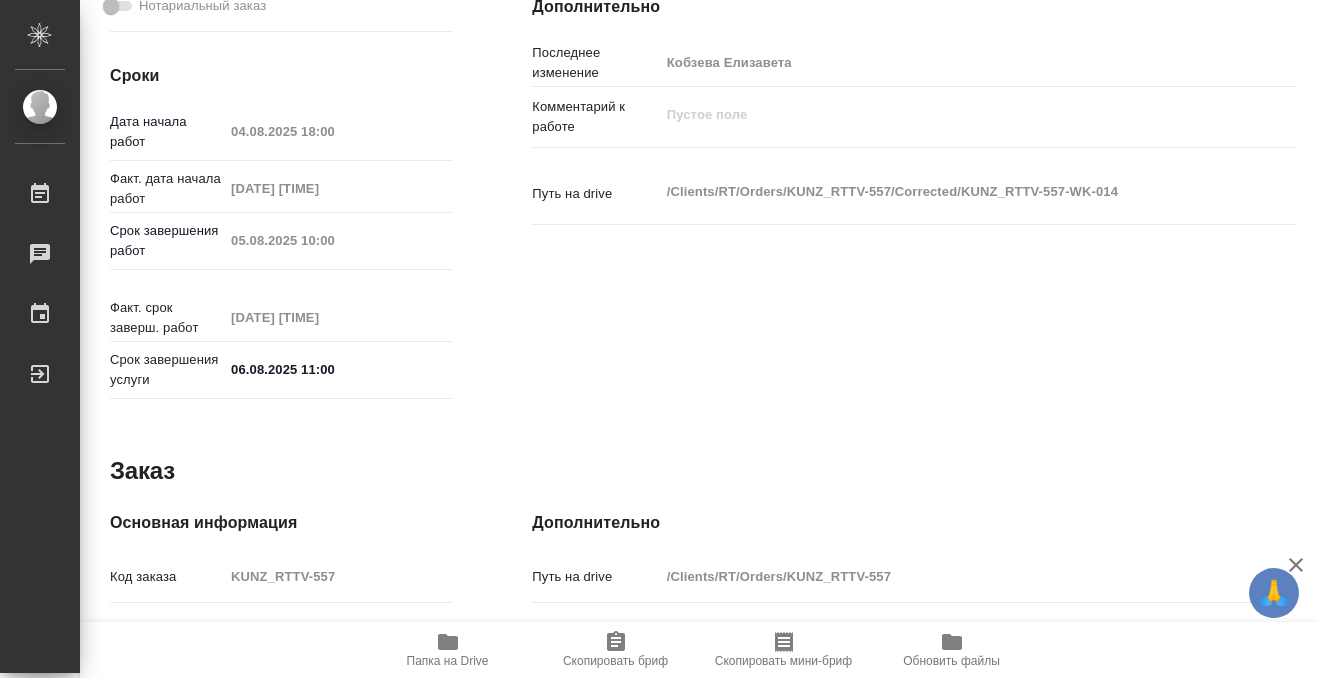type on "x" 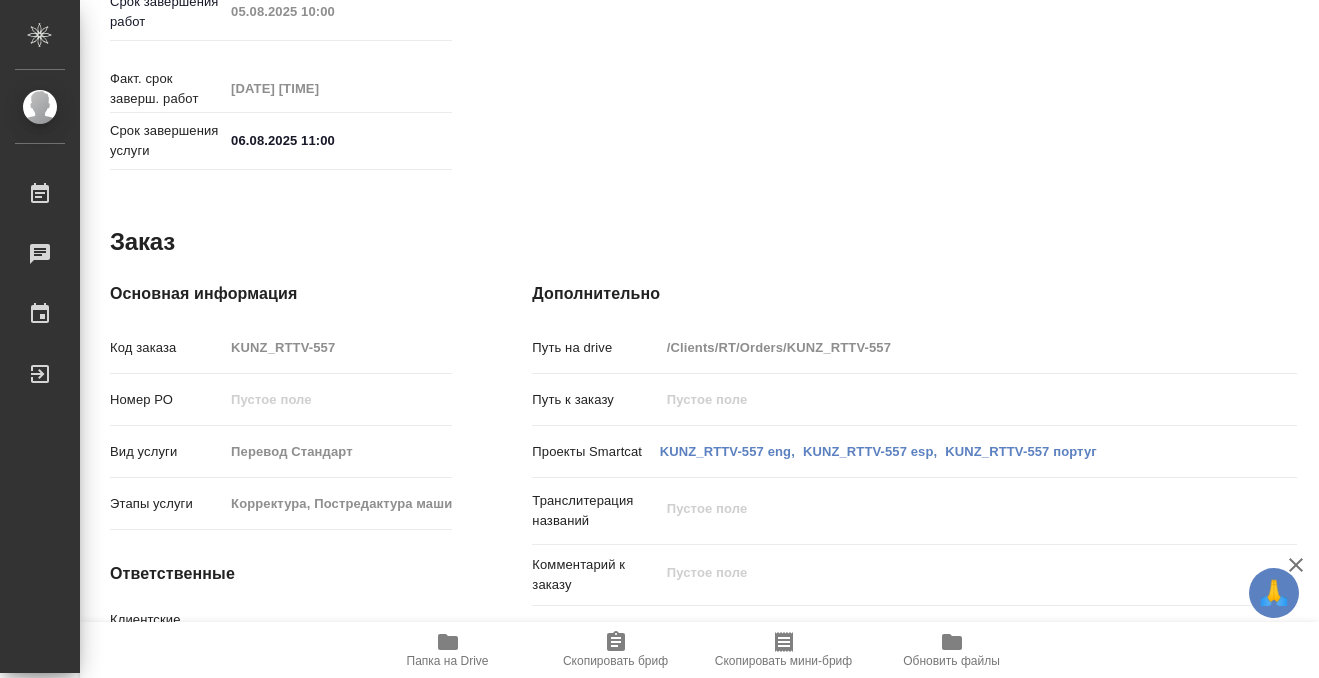 scroll, scrollTop: 1068, scrollLeft: 0, axis: vertical 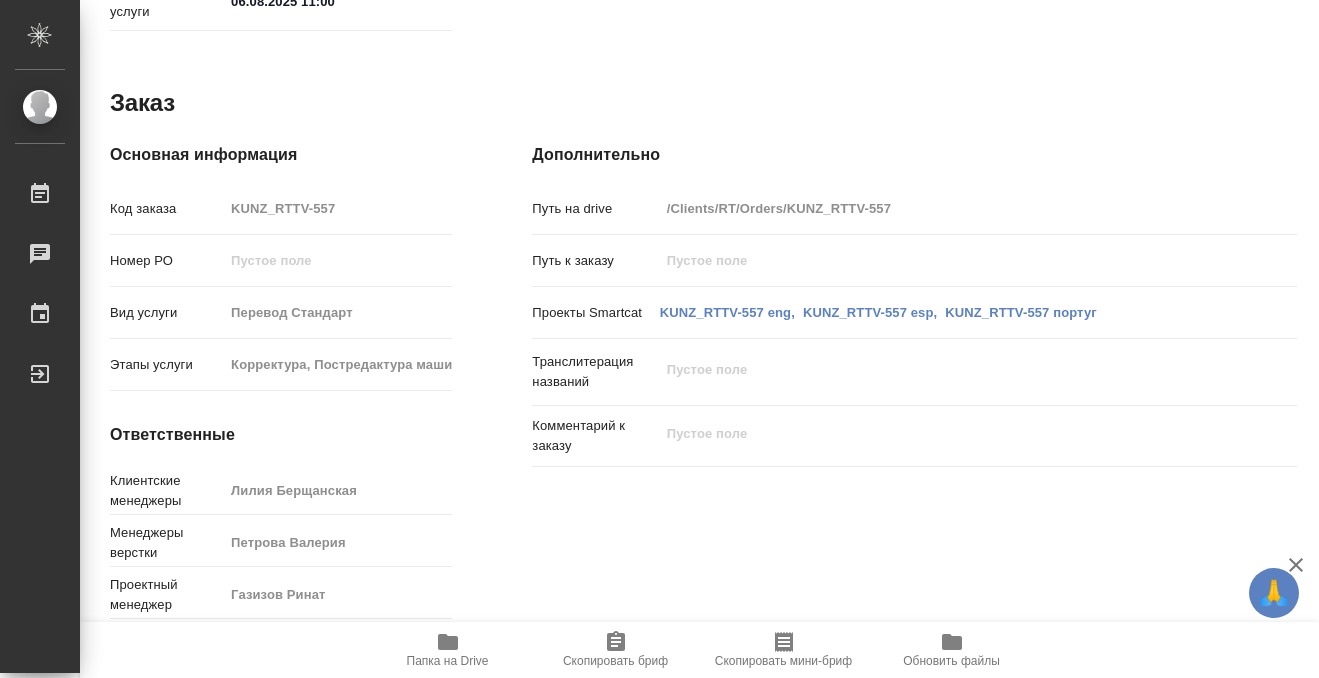 type on "x" 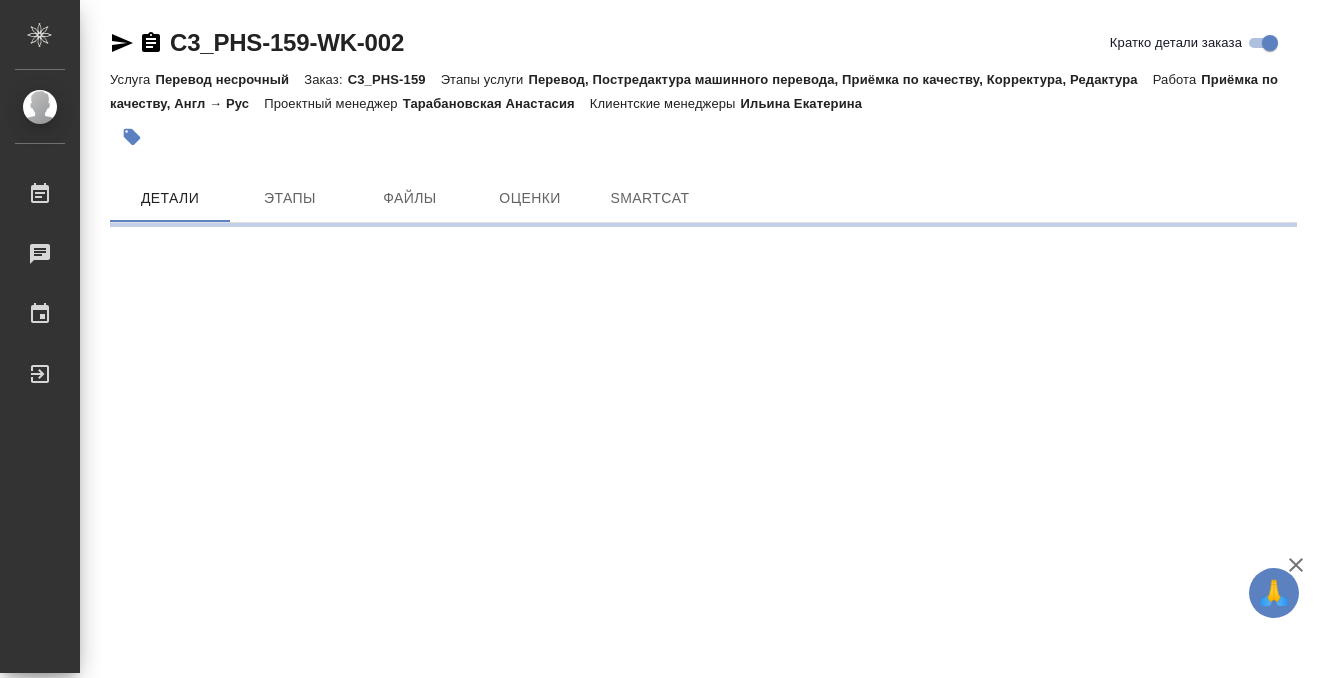 scroll, scrollTop: 0, scrollLeft: 0, axis: both 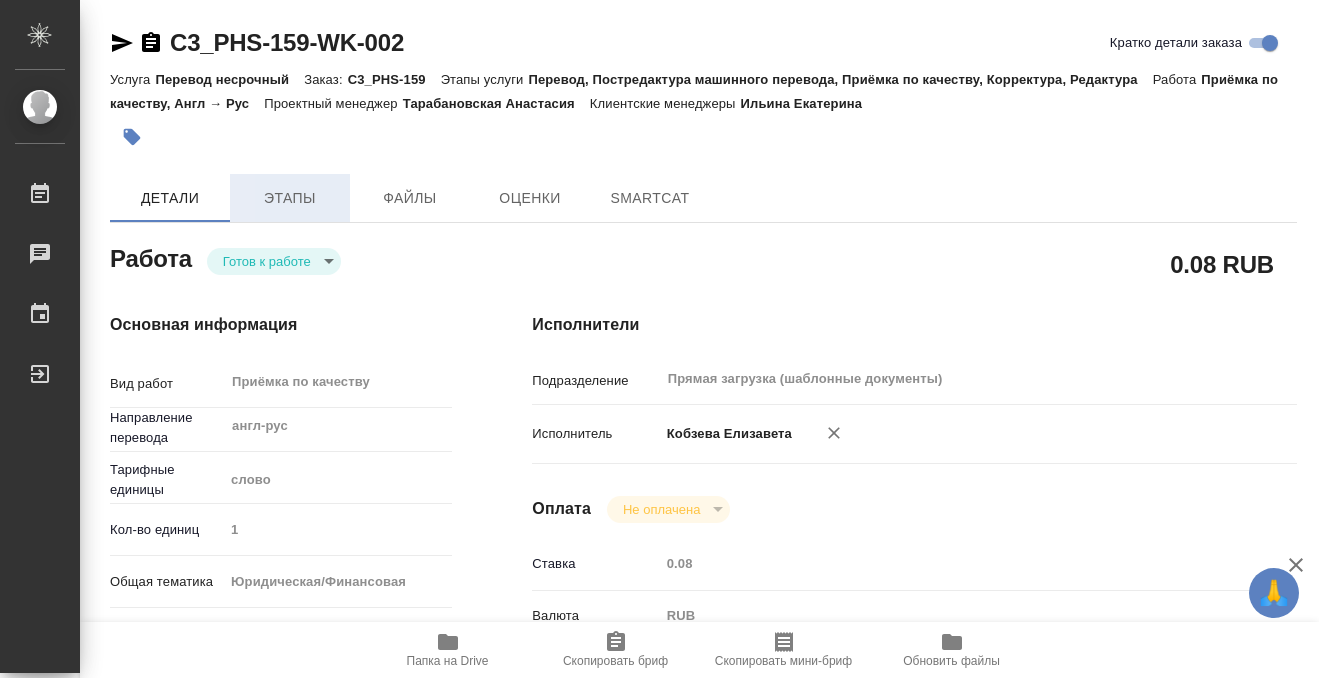 click on "Этапы" at bounding box center (290, 198) 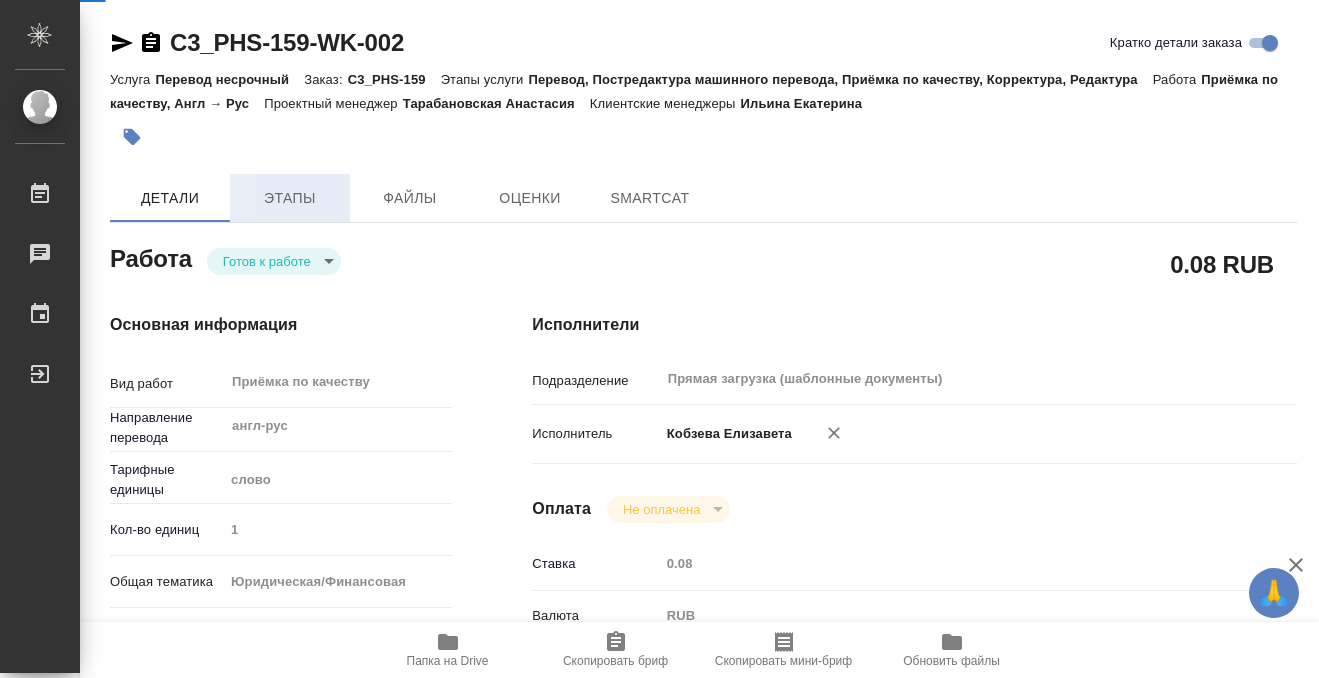 type on "x" 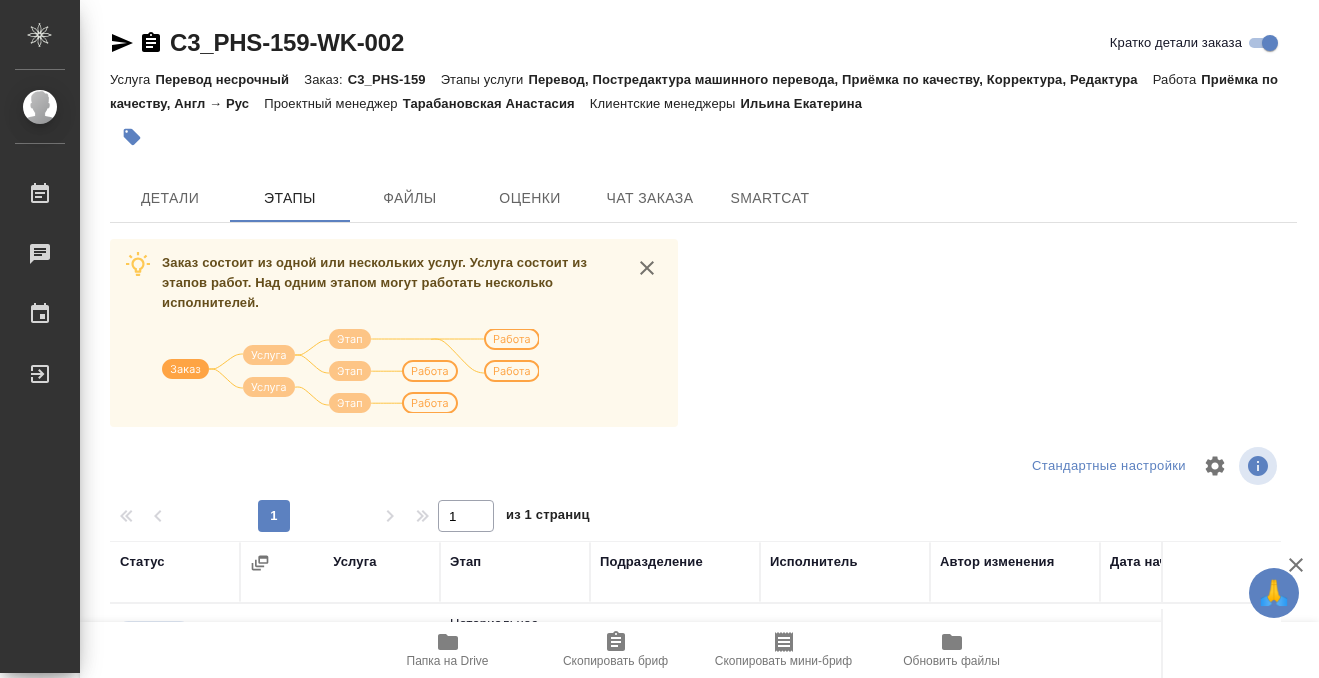 scroll, scrollTop: 364, scrollLeft: 0, axis: vertical 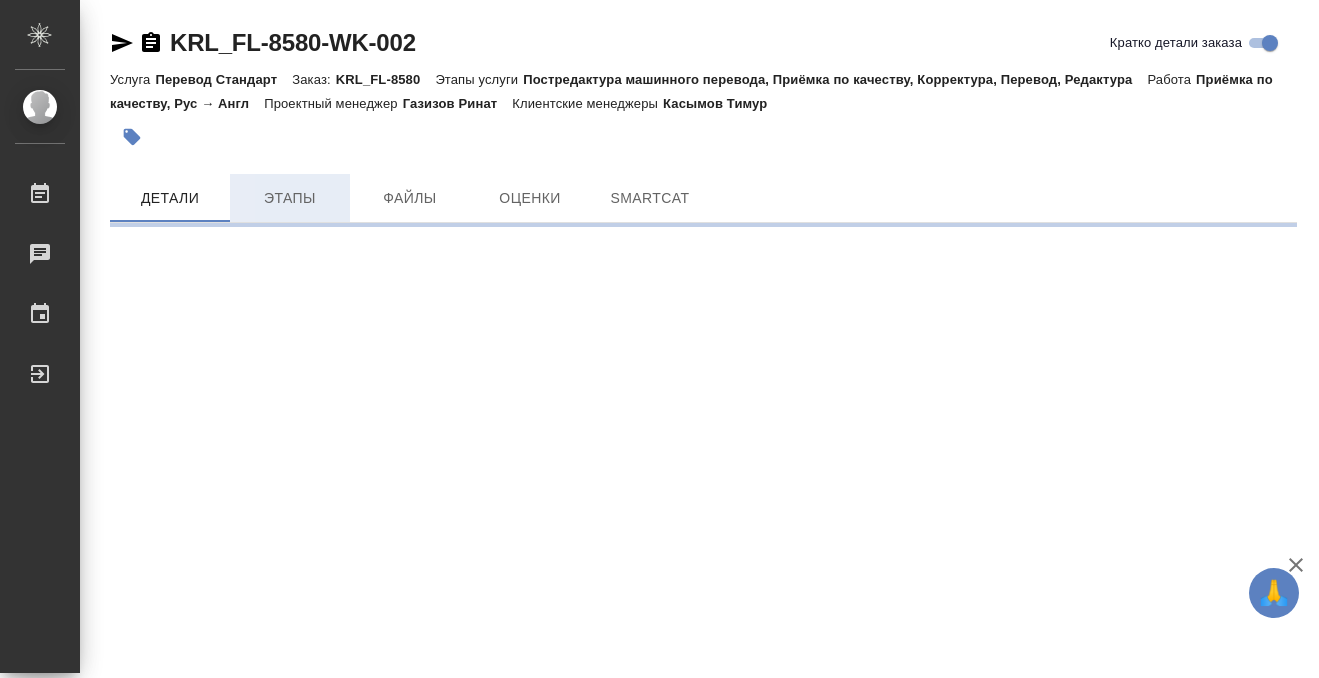 click on "Этапы" at bounding box center (290, 198) 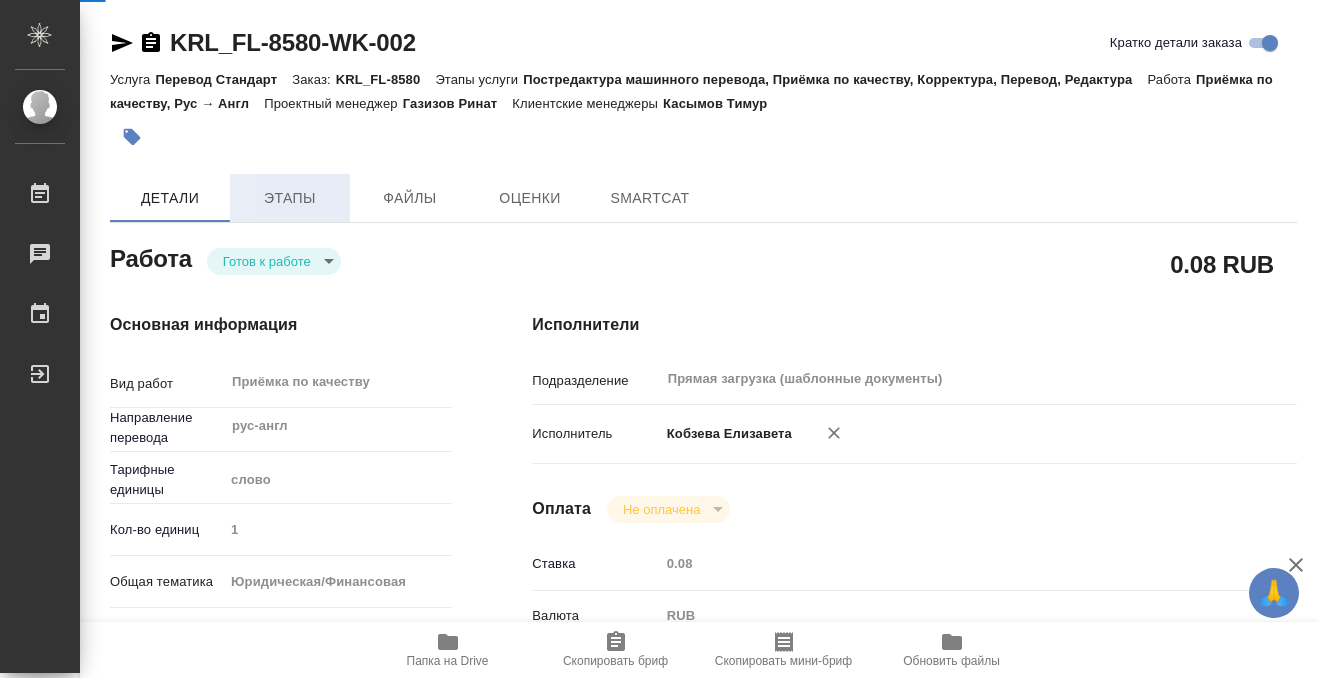 type on "x" 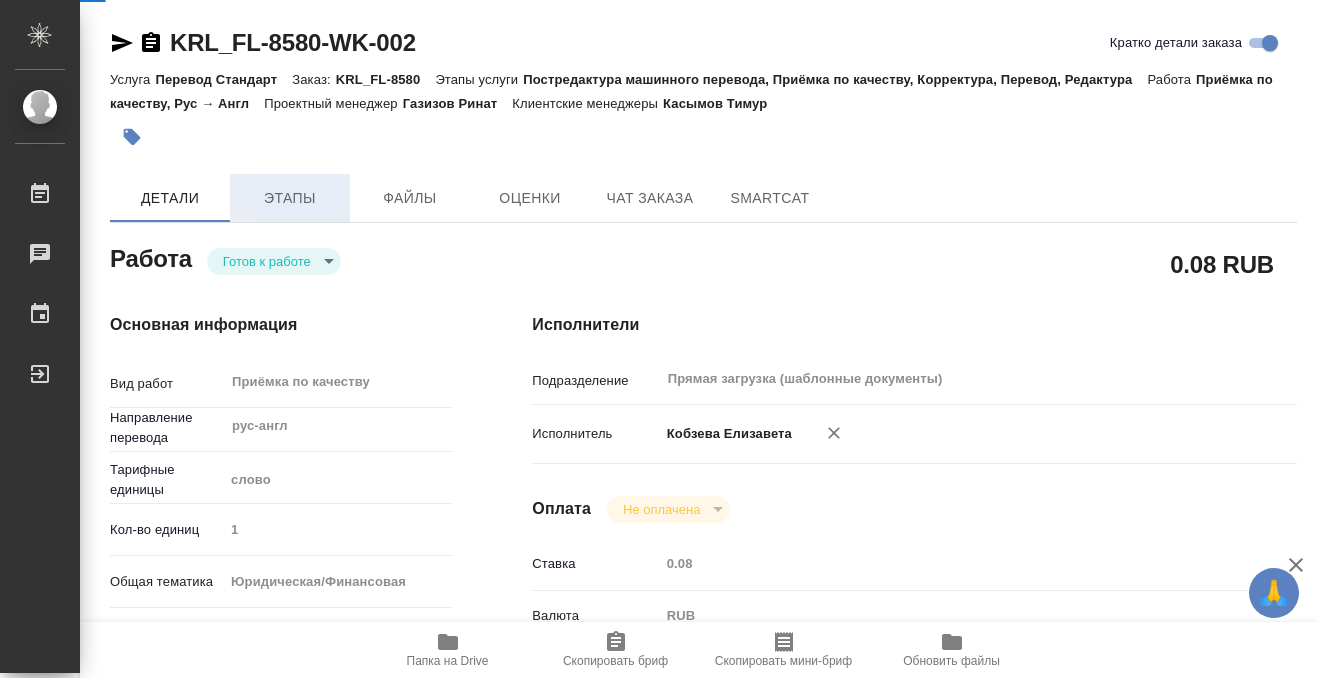 type on "x" 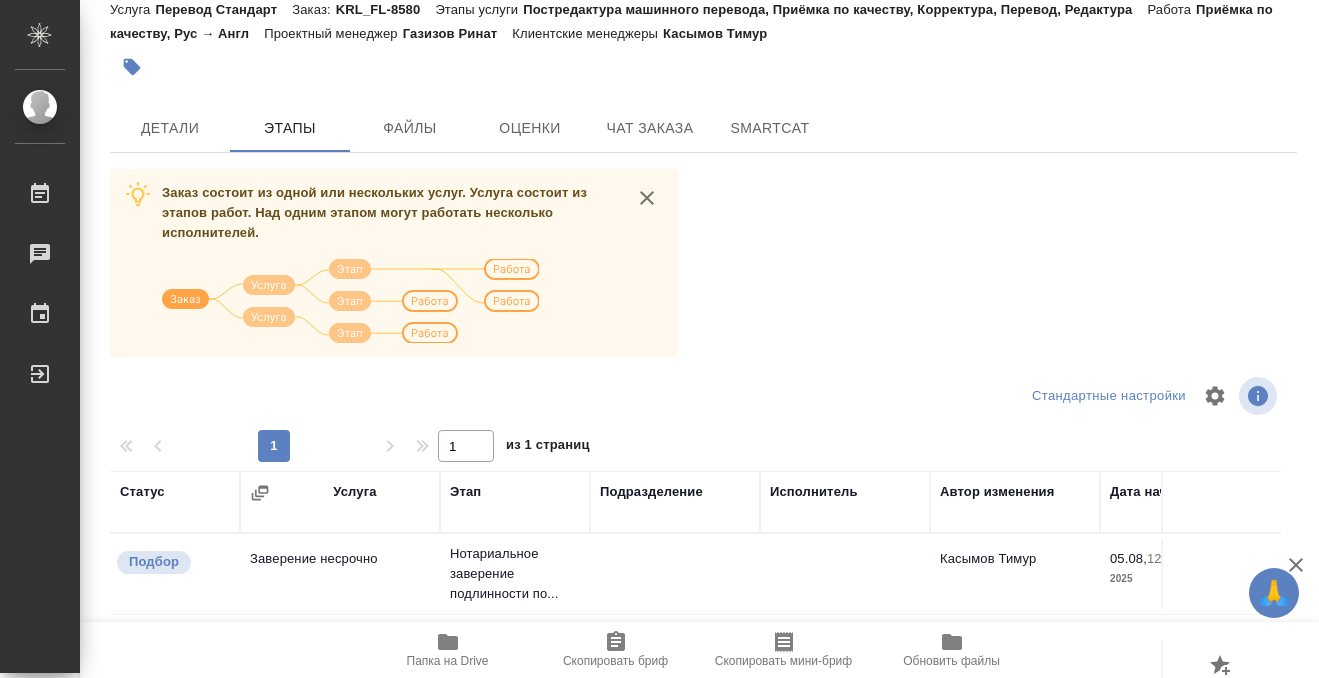 scroll, scrollTop: 0, scrollLeft: 0, axis: both 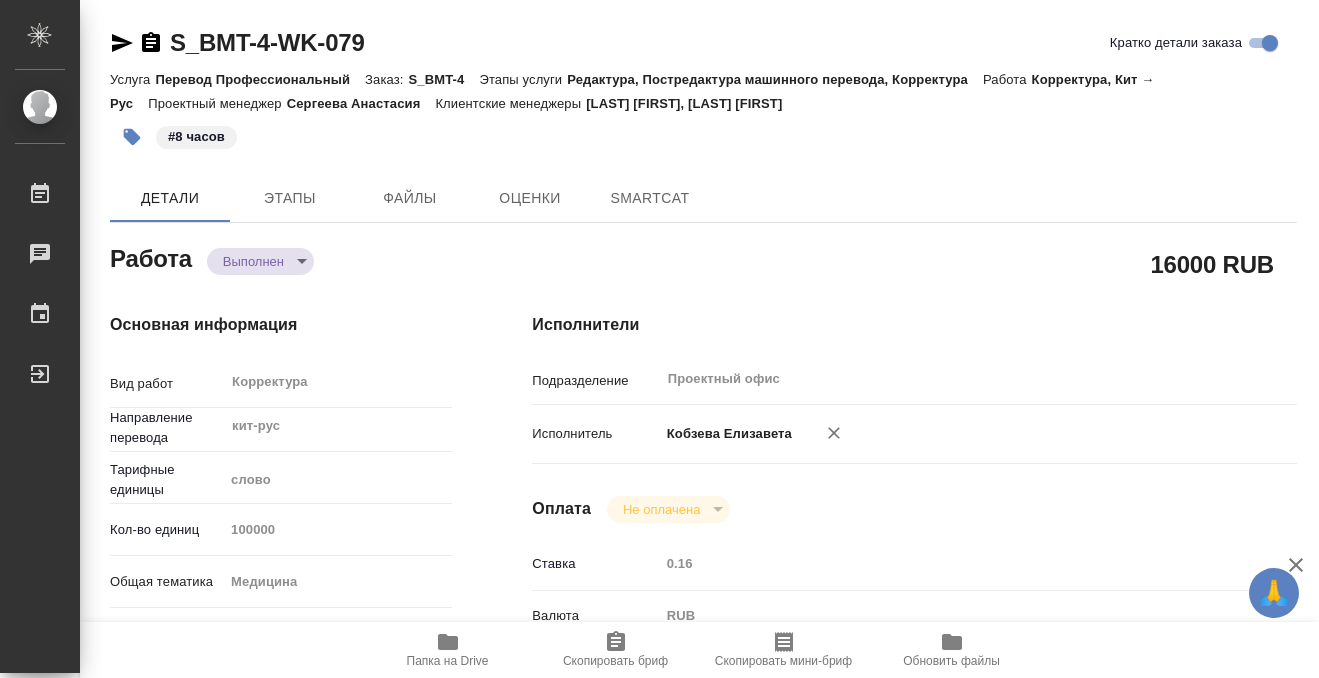 type on "x" 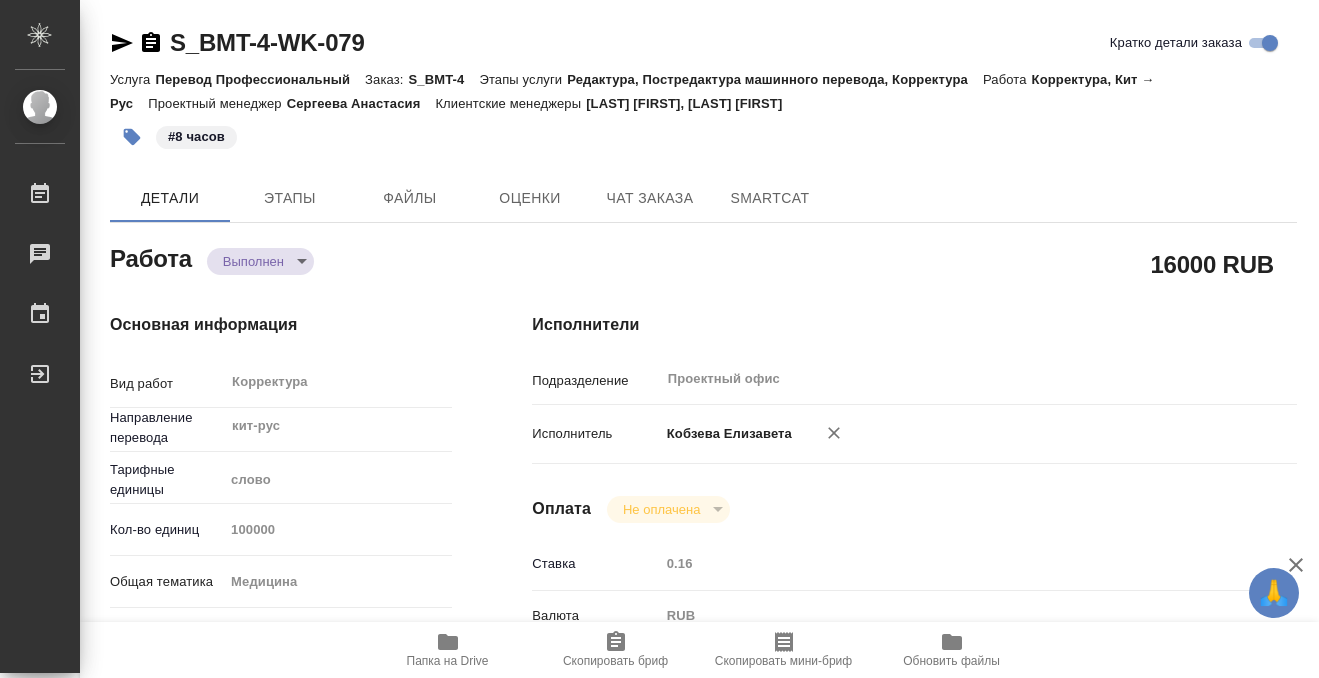 type on "x" 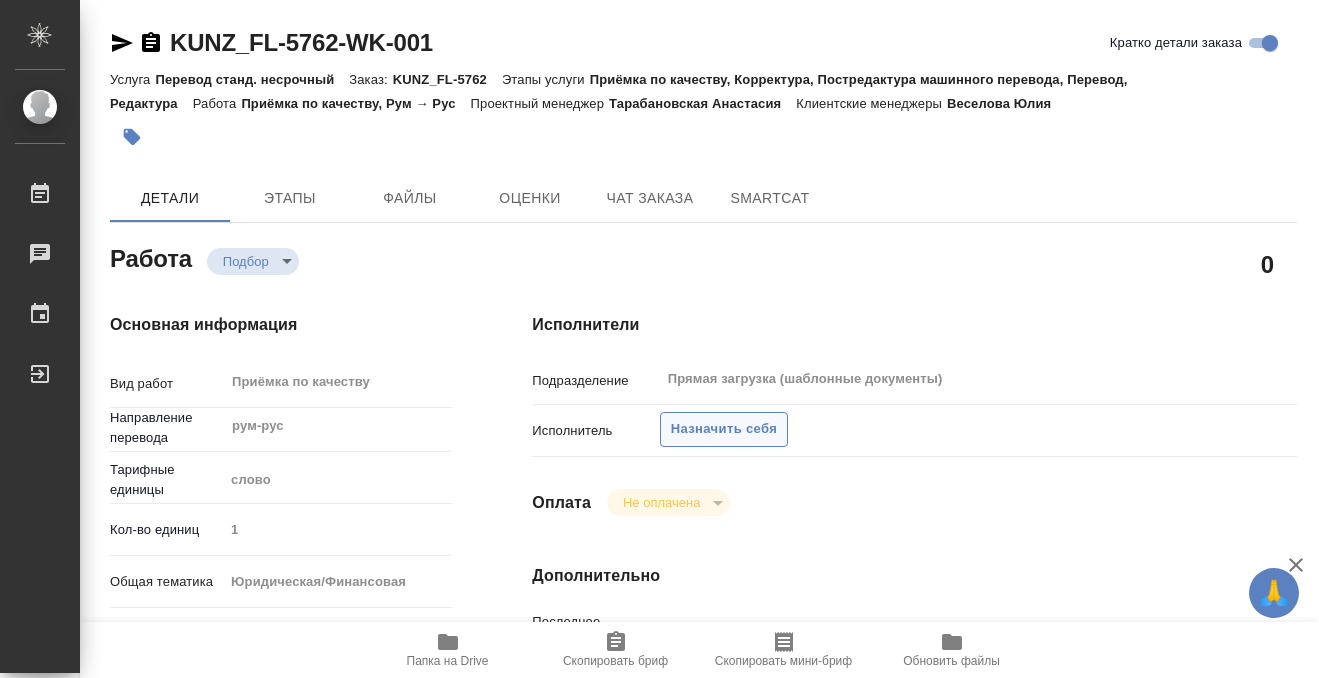 click on "Назначить себя" at bounding box center (724, 429) 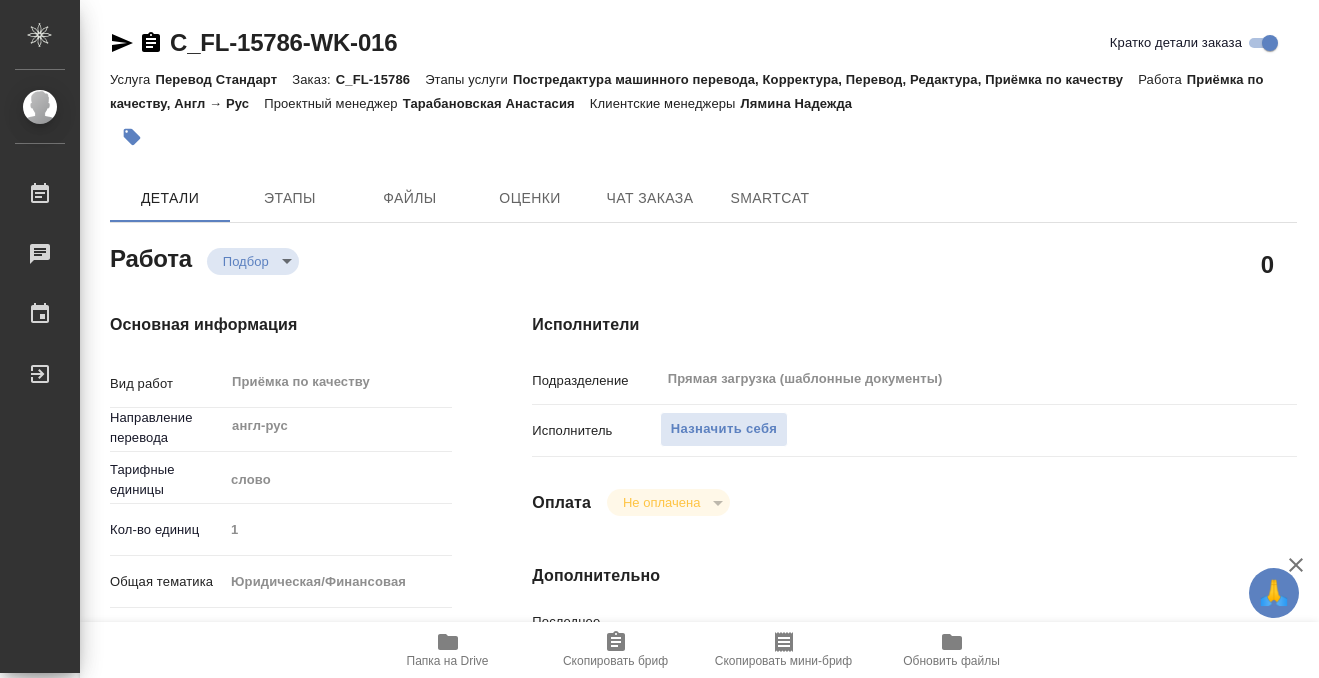 type on "x" 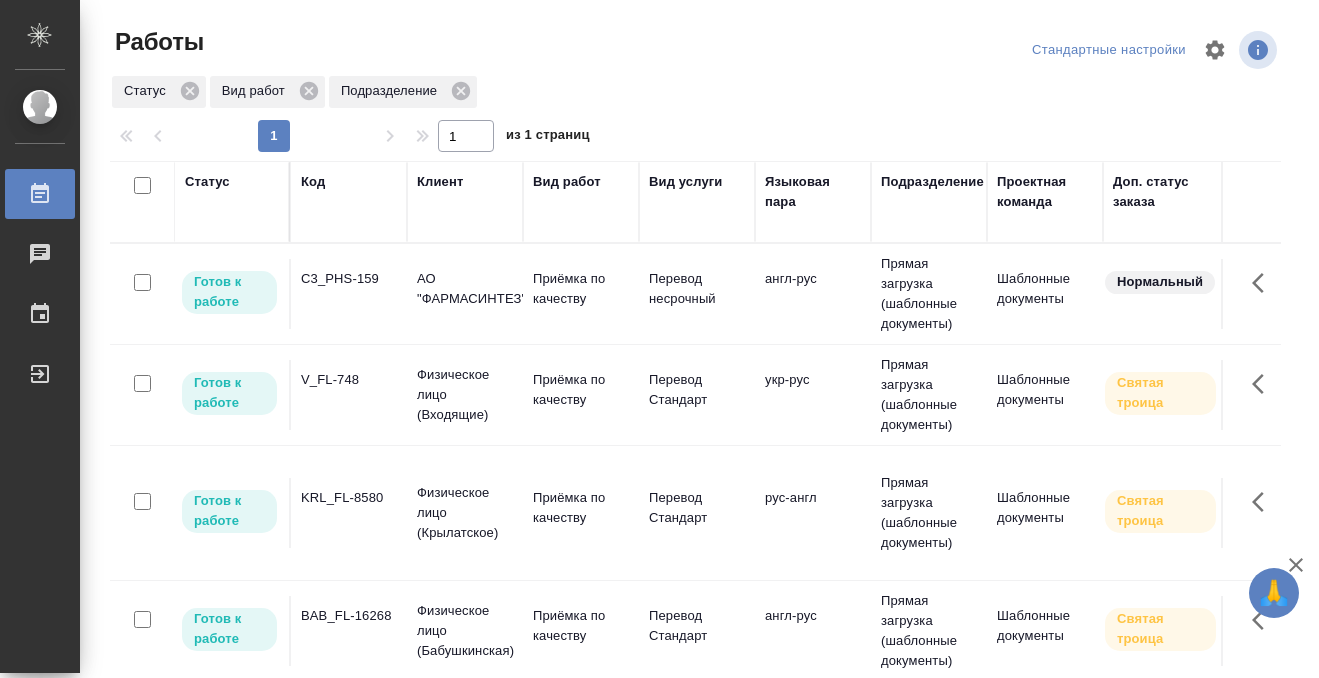 scroll, scrollTop: 0, scrollLeft: 0, axis: both 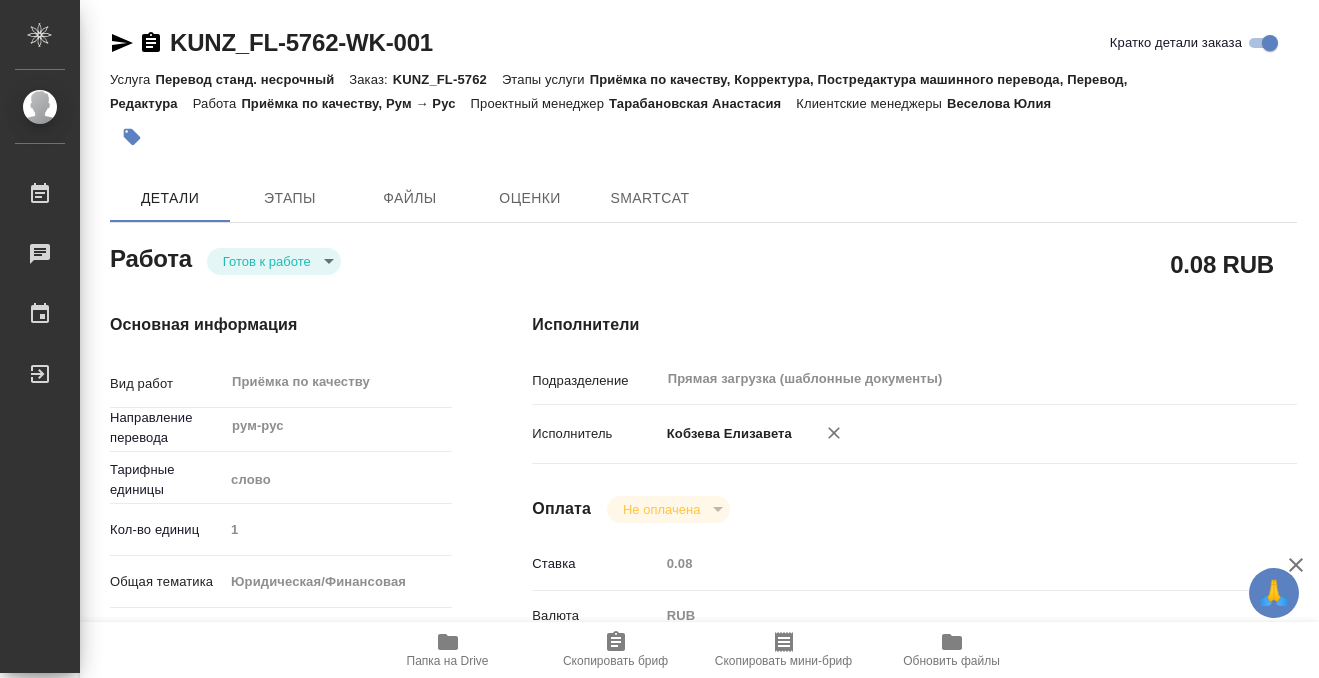 type on "x" 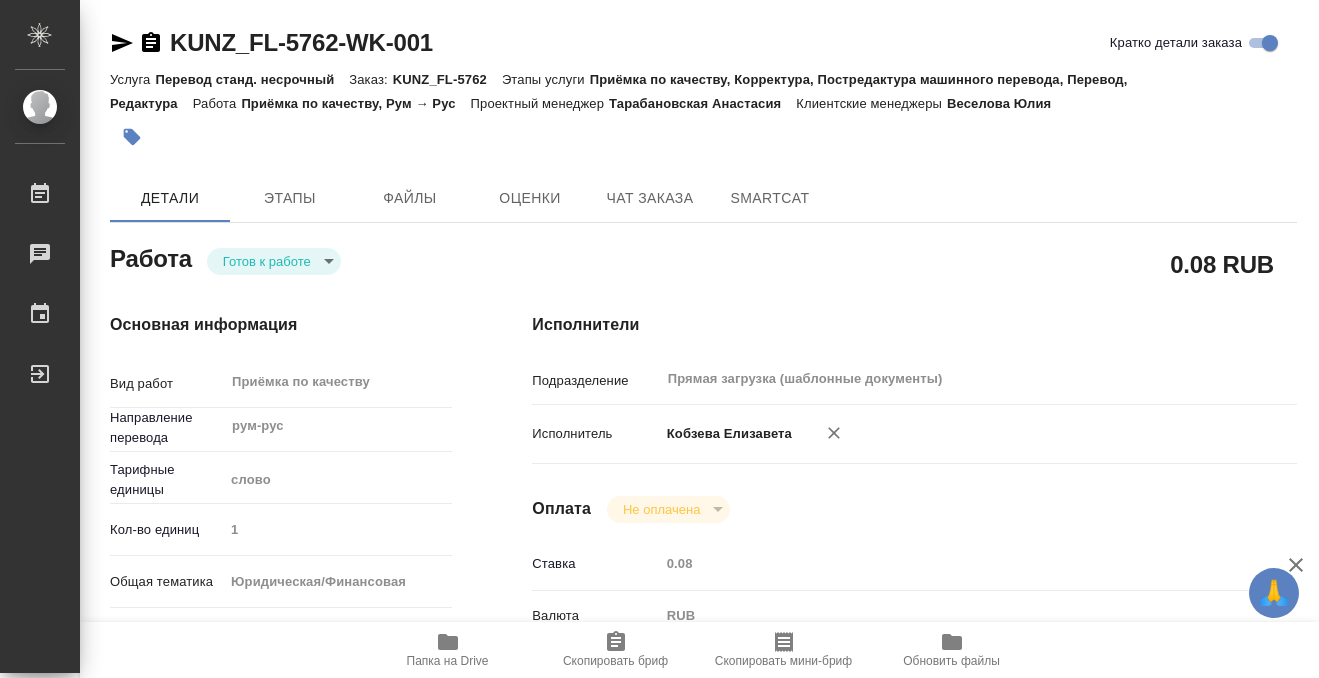 scroll, scrollTop: 0, scrollLeft: 0, axis: both 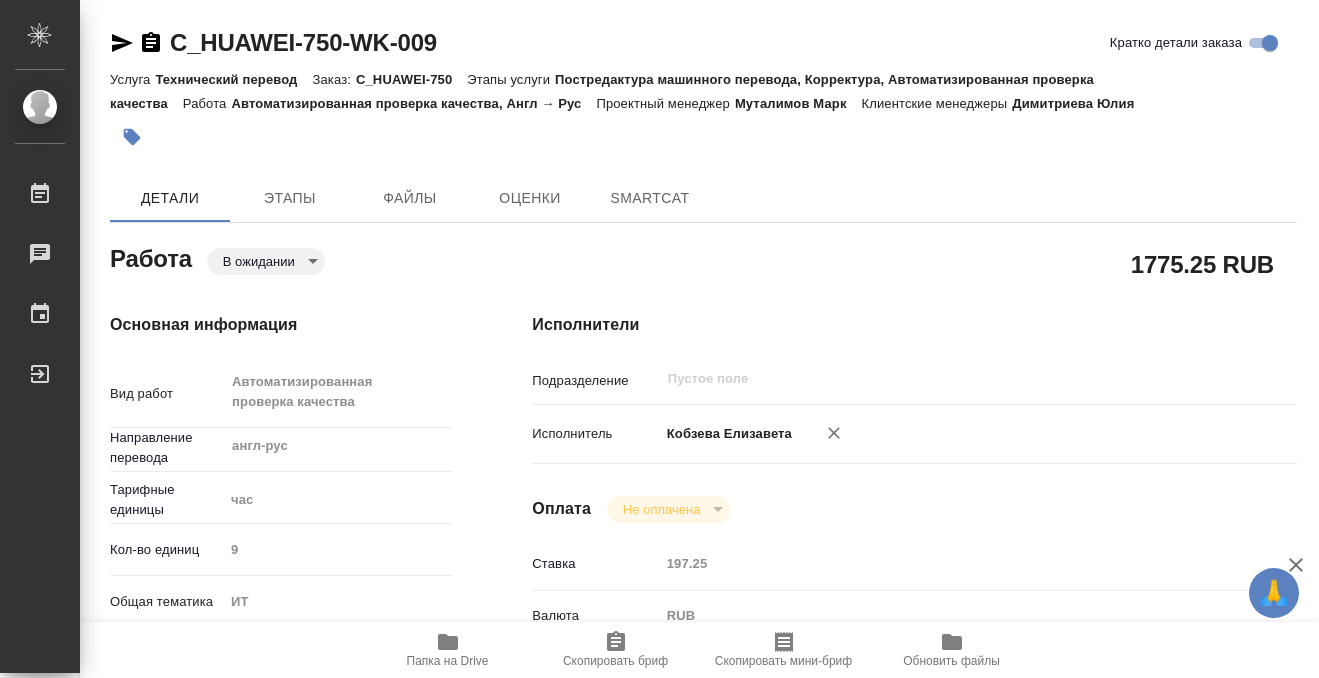 type on "x" 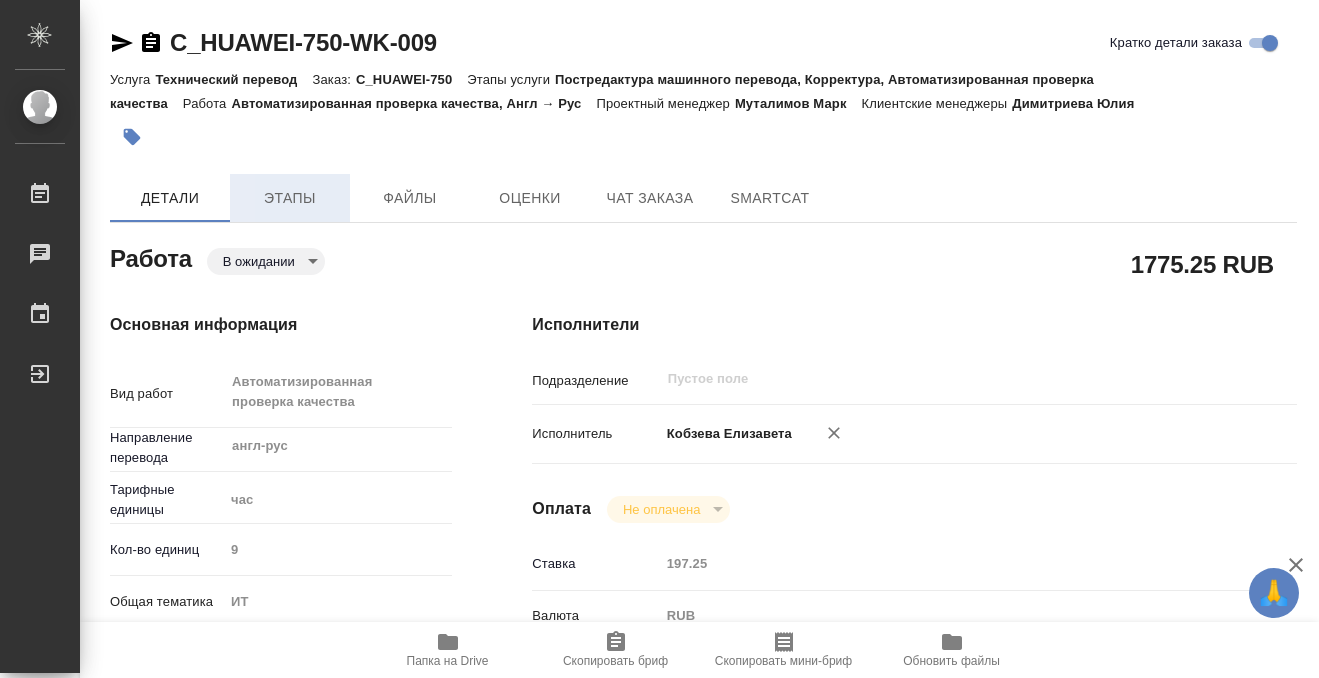 type on "x" 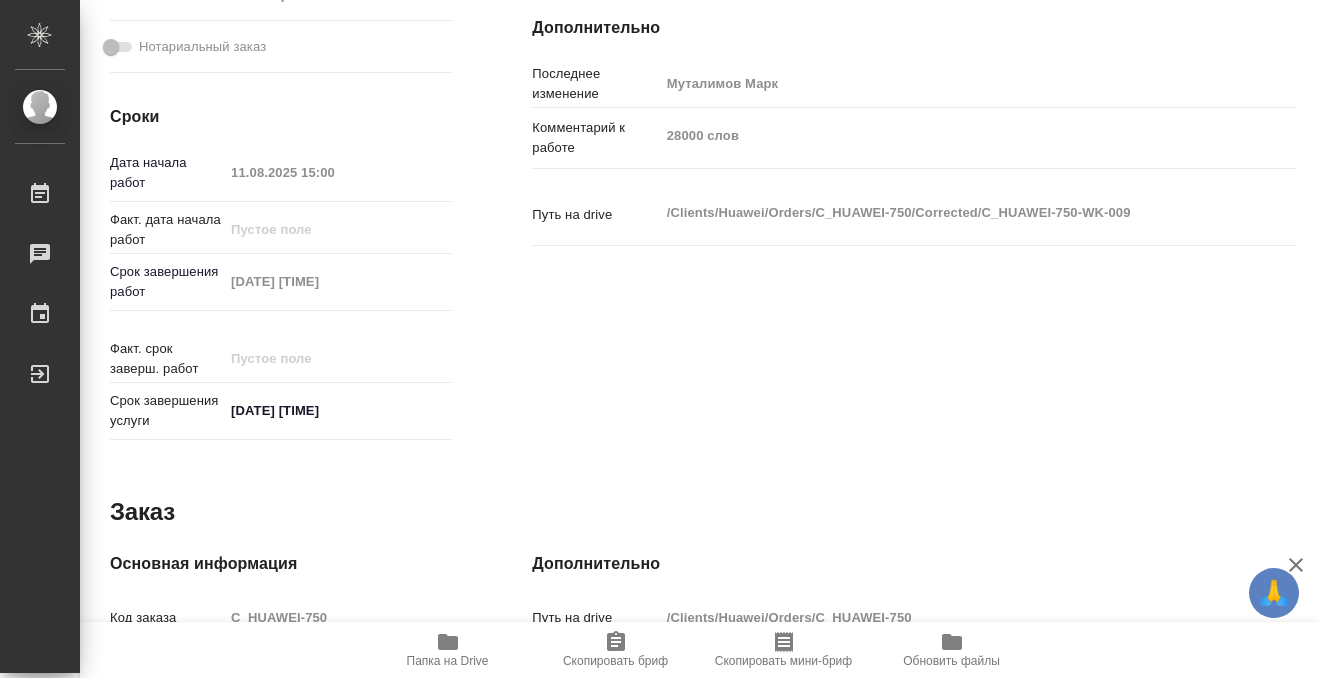 type on "x" 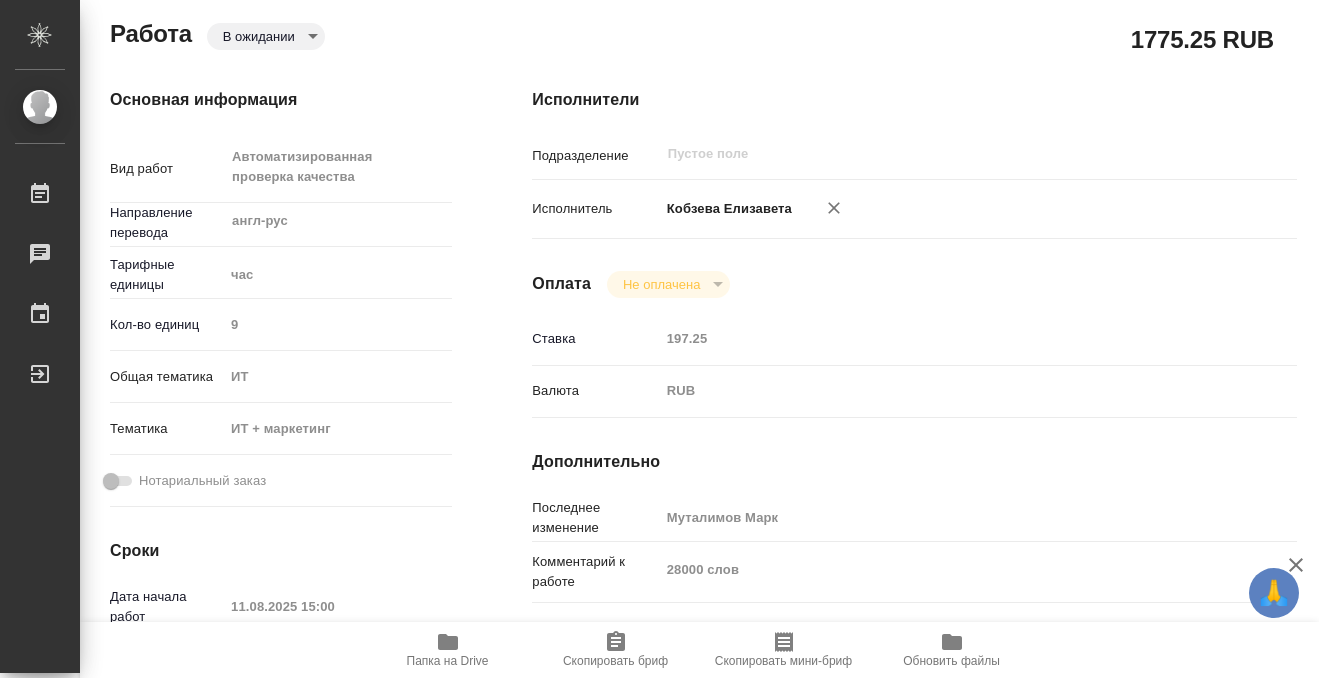 scroll, scrollTop: 0, scrollLeft: 0, axis: both 